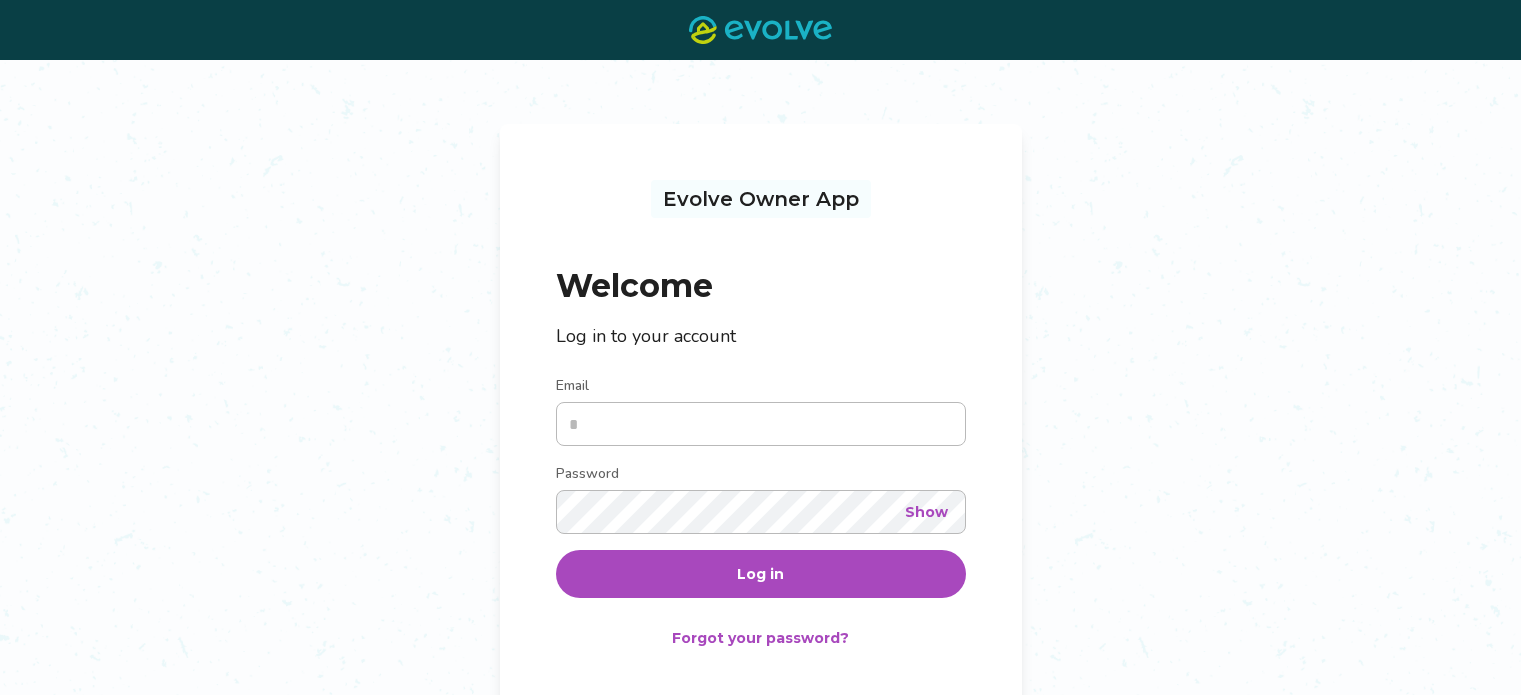 scroll, scrollTop: 0, scrollLeft: 0, axis: both 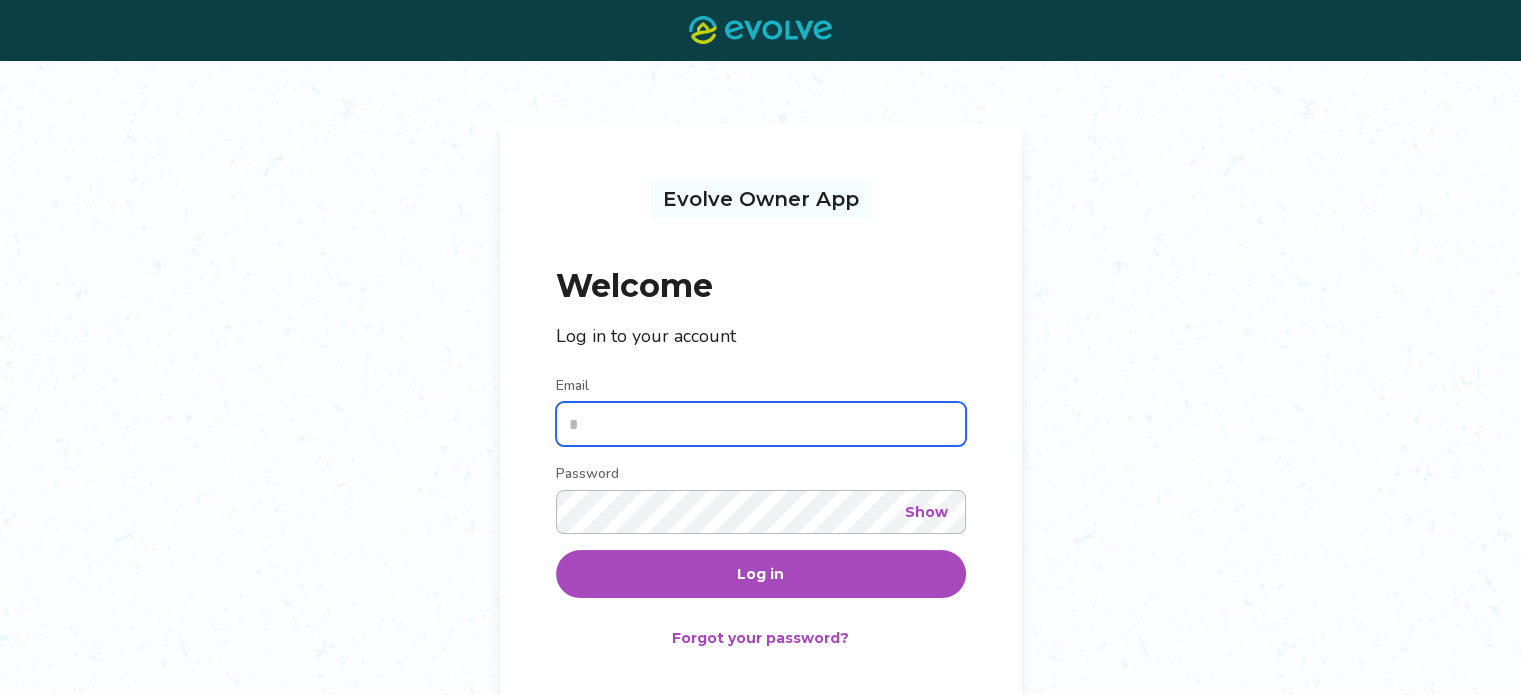 click on "Email" at bounding box center (761, 424) 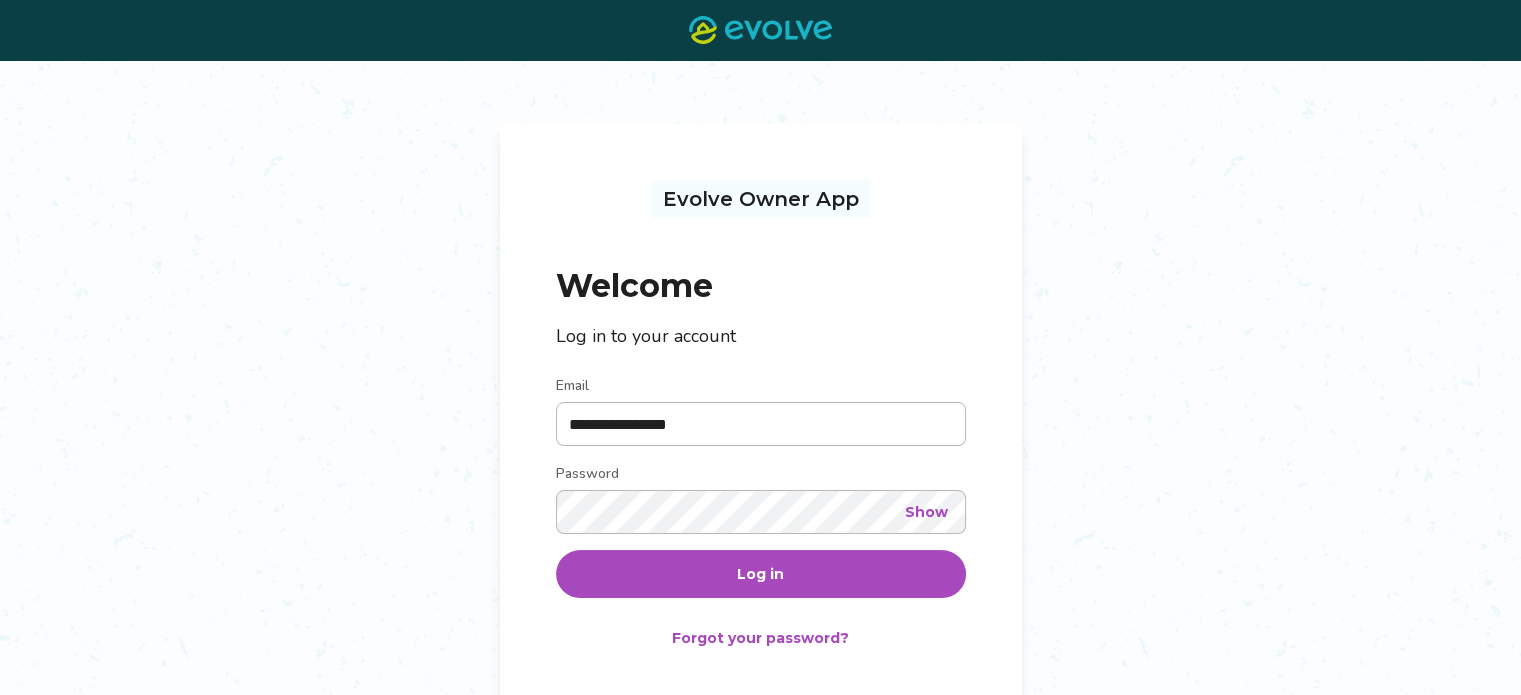 click on "Show" at bounding box center (926, 512) 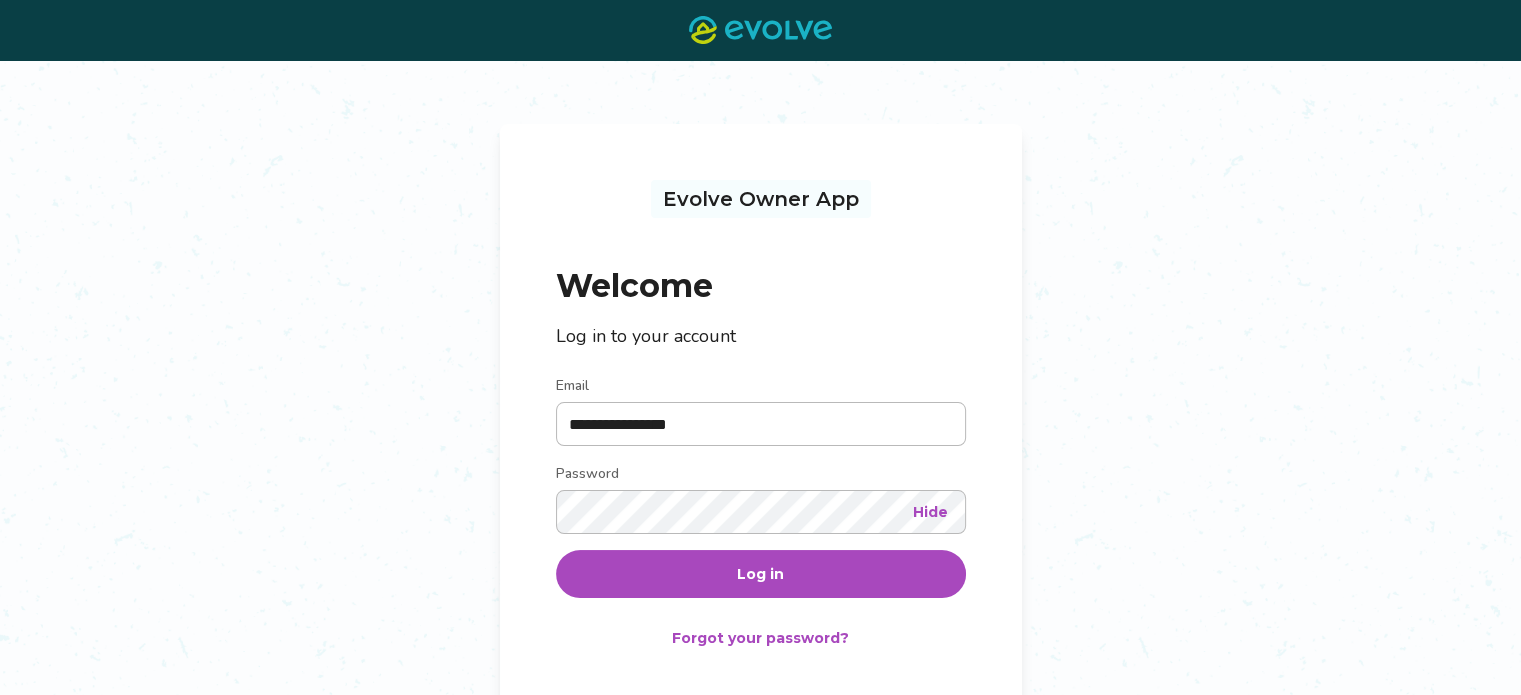 click on "Hide" at bounding box center [930, 512] 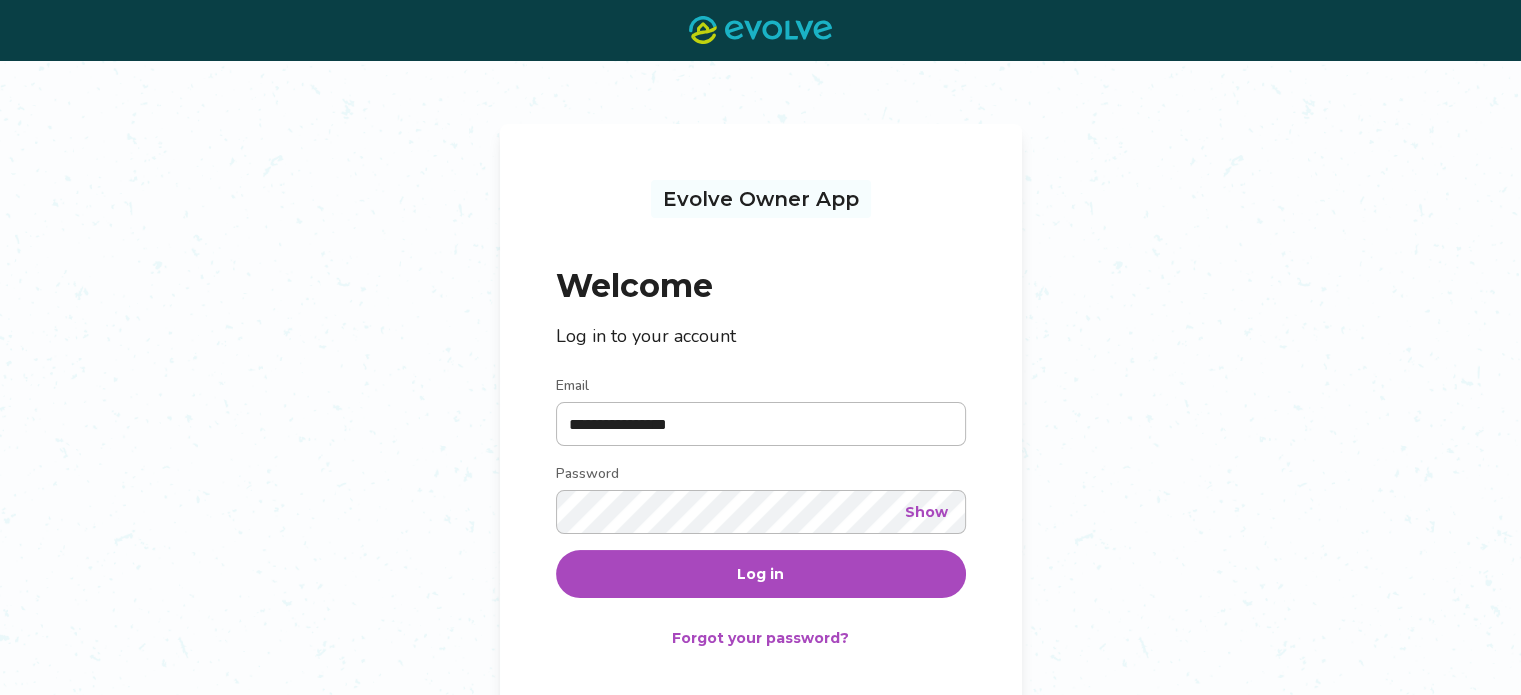 click on "Log in" at bounding box center [761, 574] 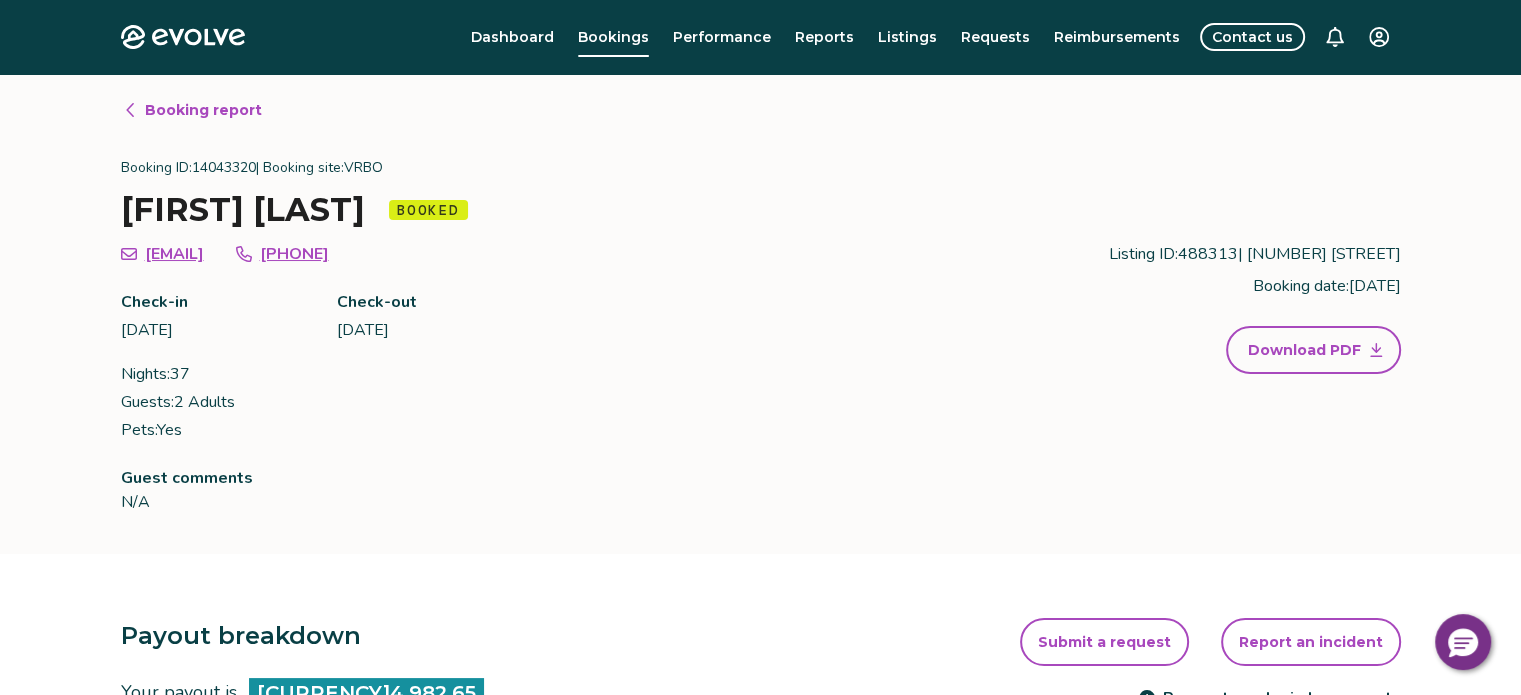 click on "Booking report" at bounding box center (203, 110) 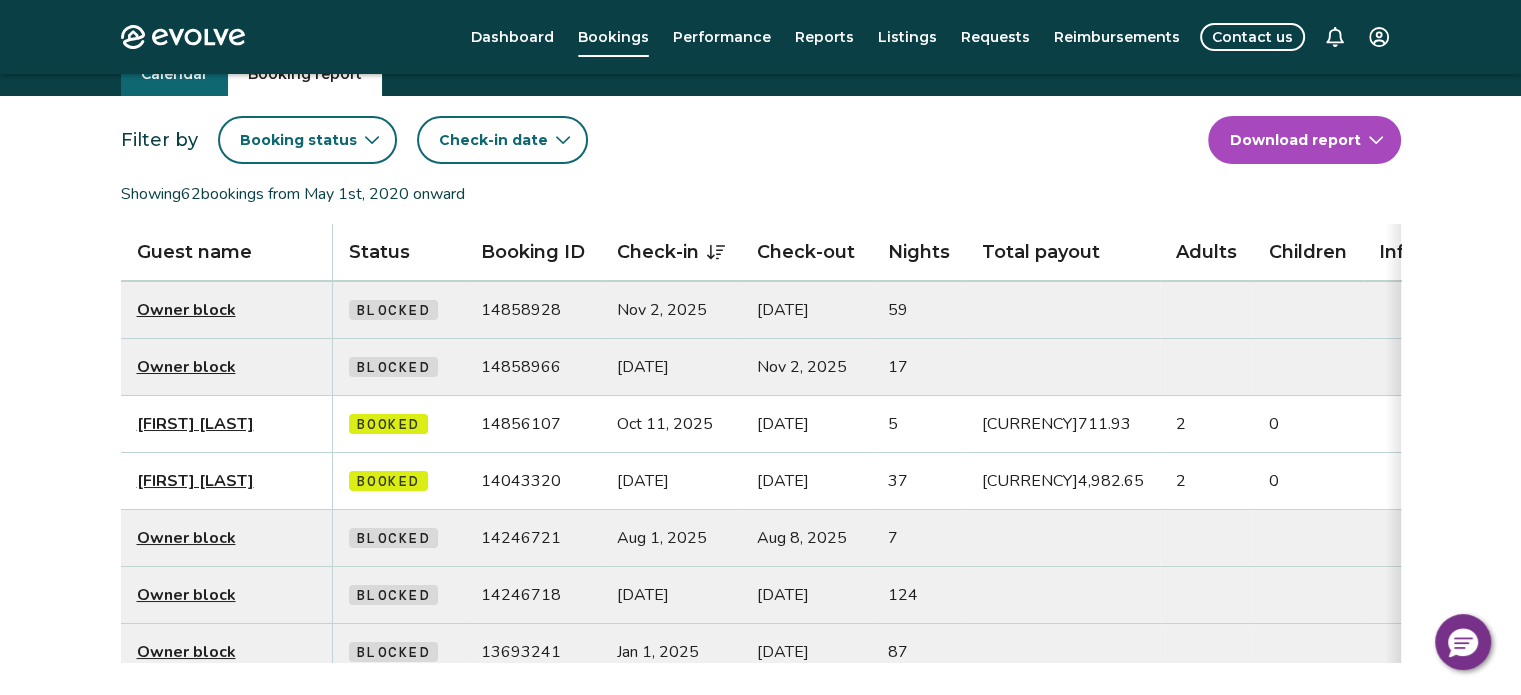 scroll, scrollTop: 0, scrollLeft: 0, axis: both 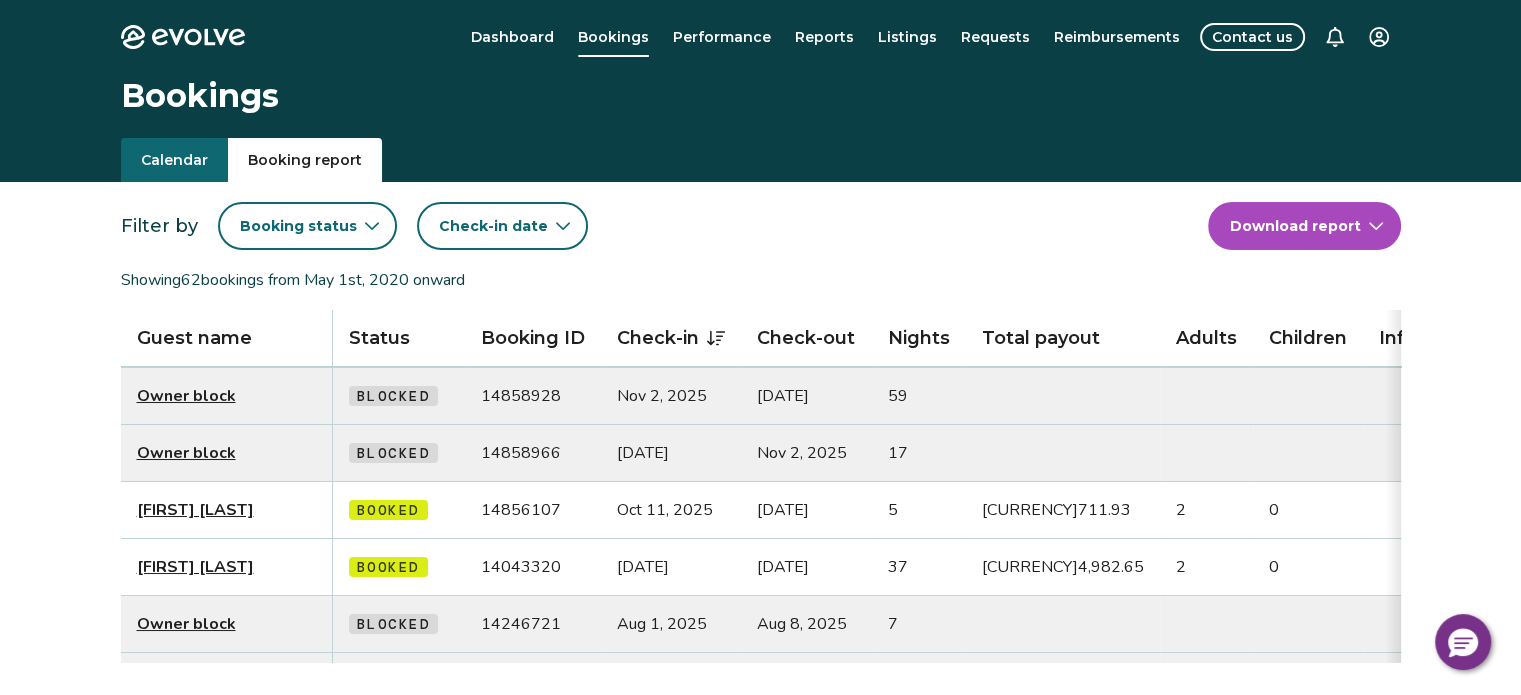 click on "Calendar" at bounding box center [174, 160] 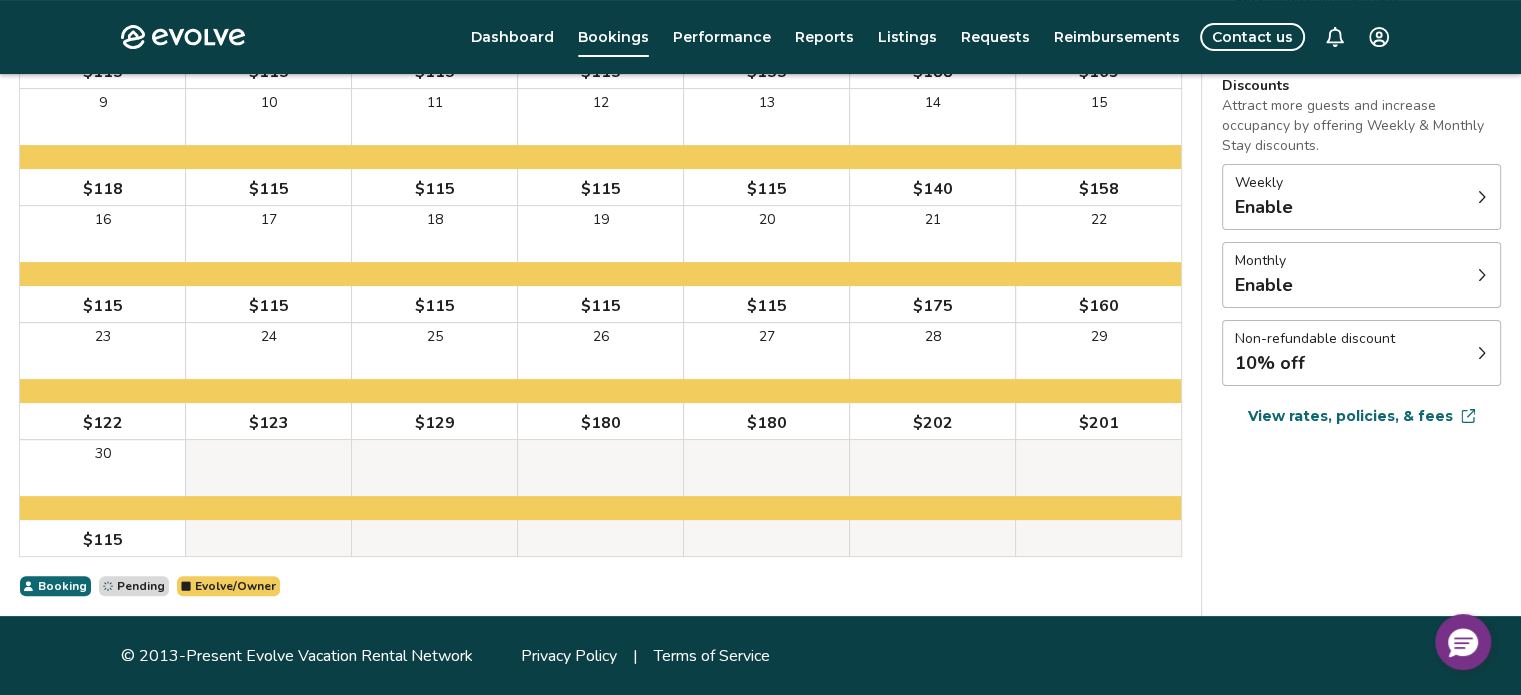 scroll, scrollTop: 0, scrollLeft: 0, axis: both 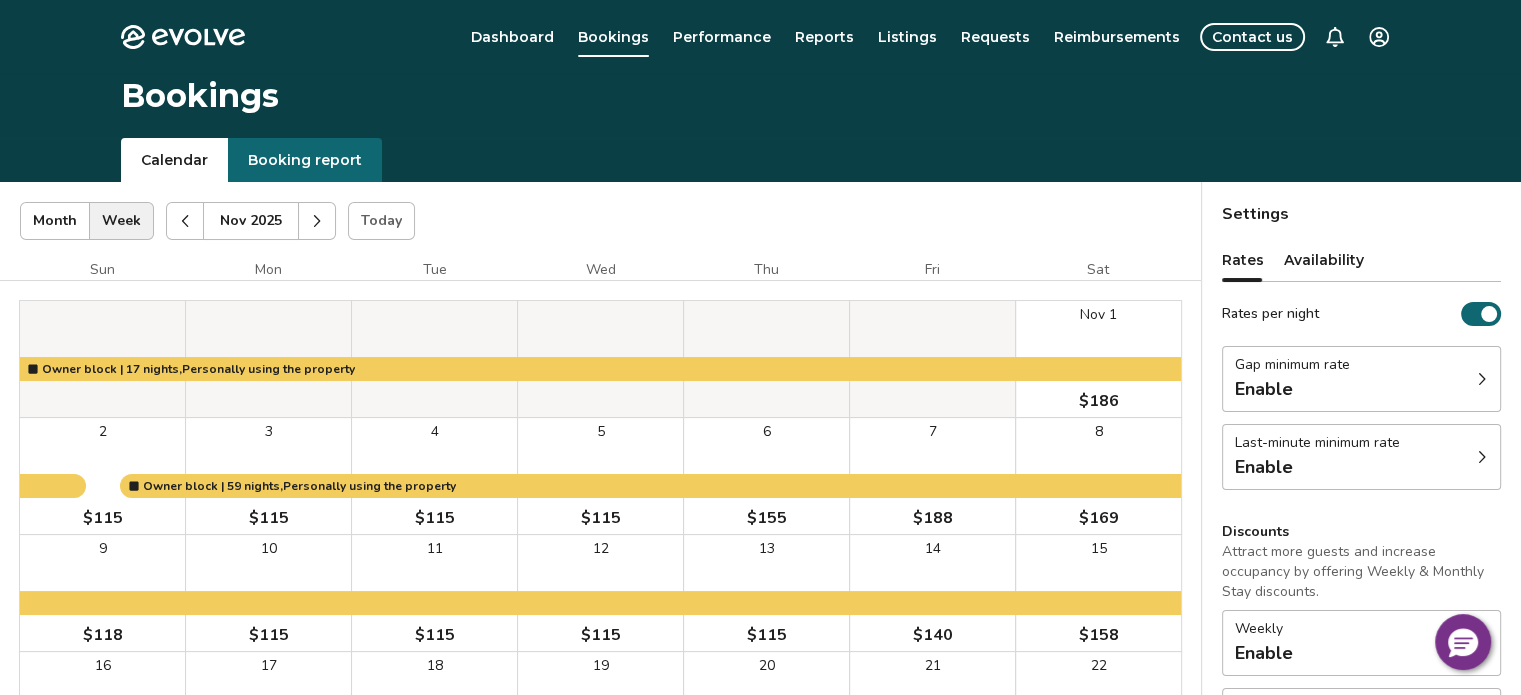 click at bounding box center [317, 221] 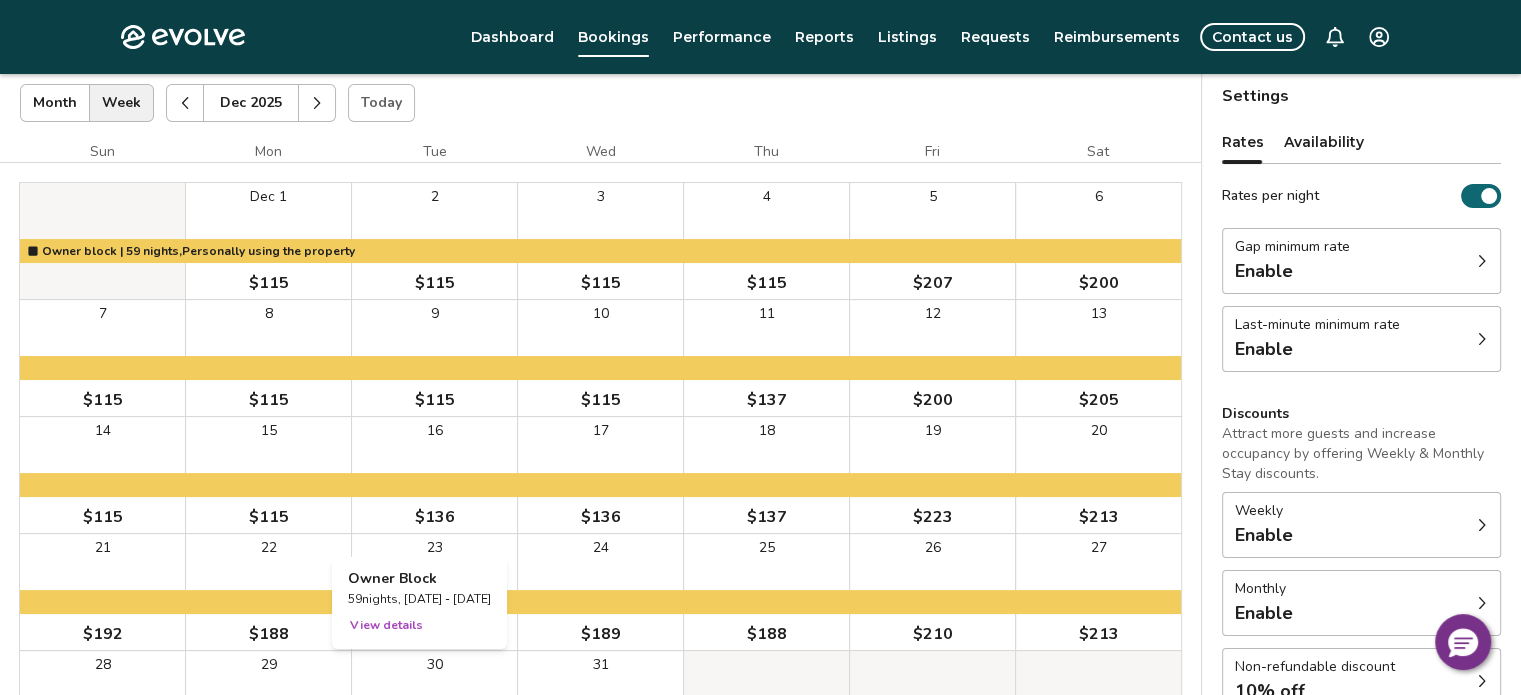 scroll, scrollTop: 0, scrollLeft: 0, axis: both 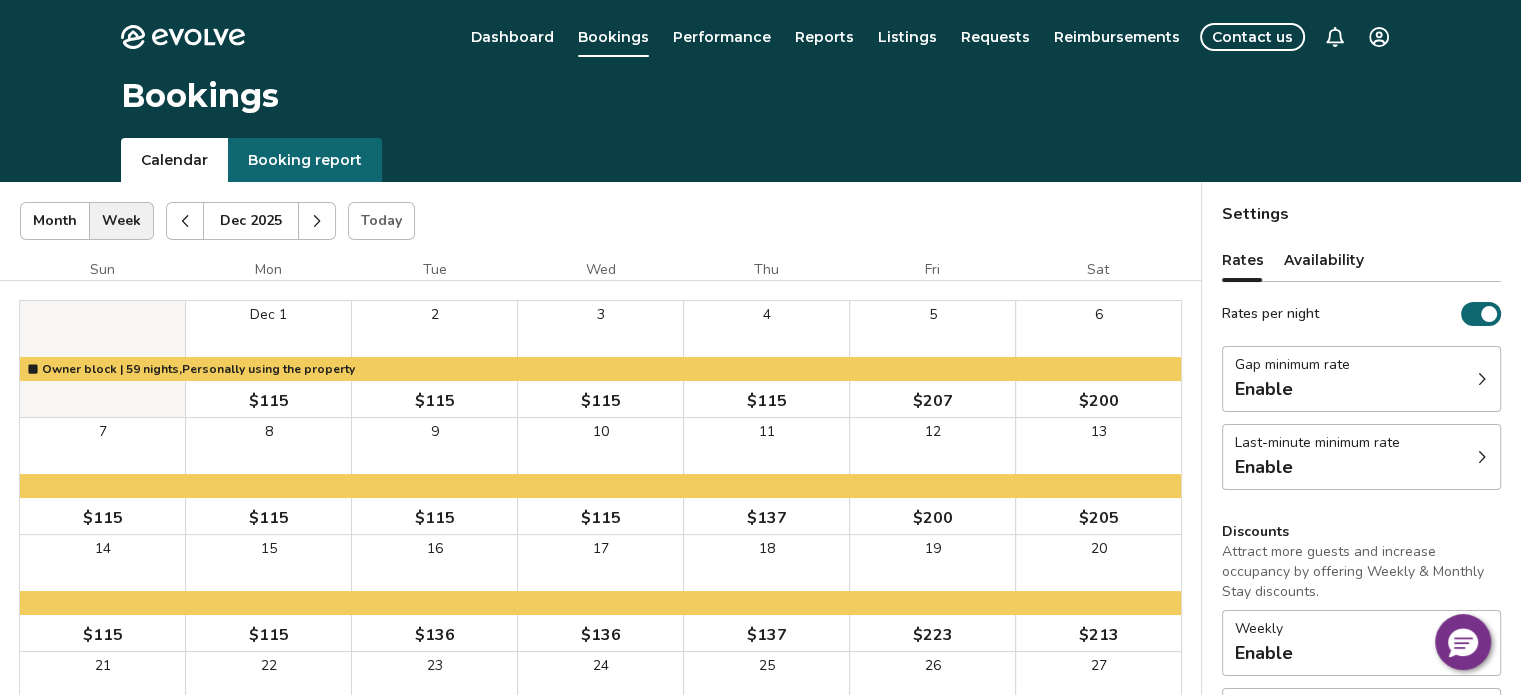 click 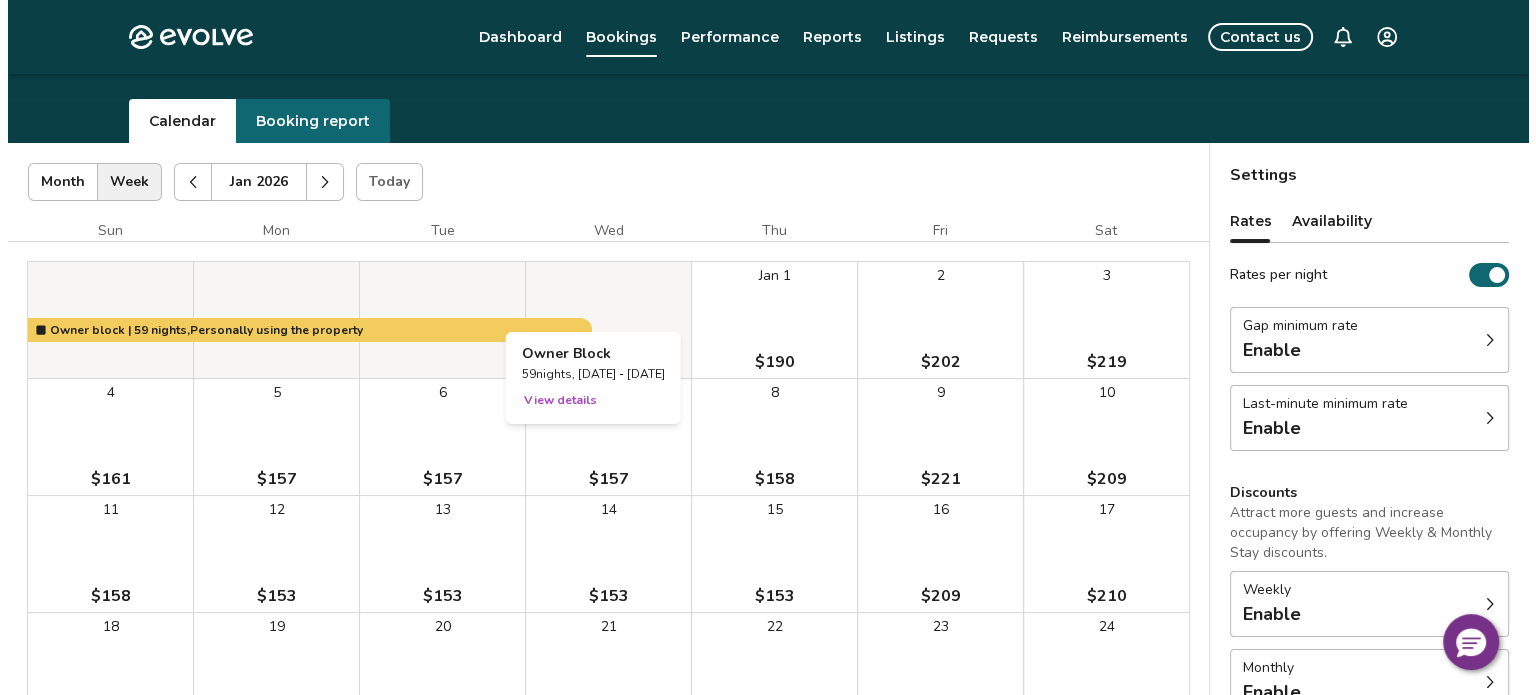 scroll, scrollTop: 139, scrollLeft: 0, axis: vertical 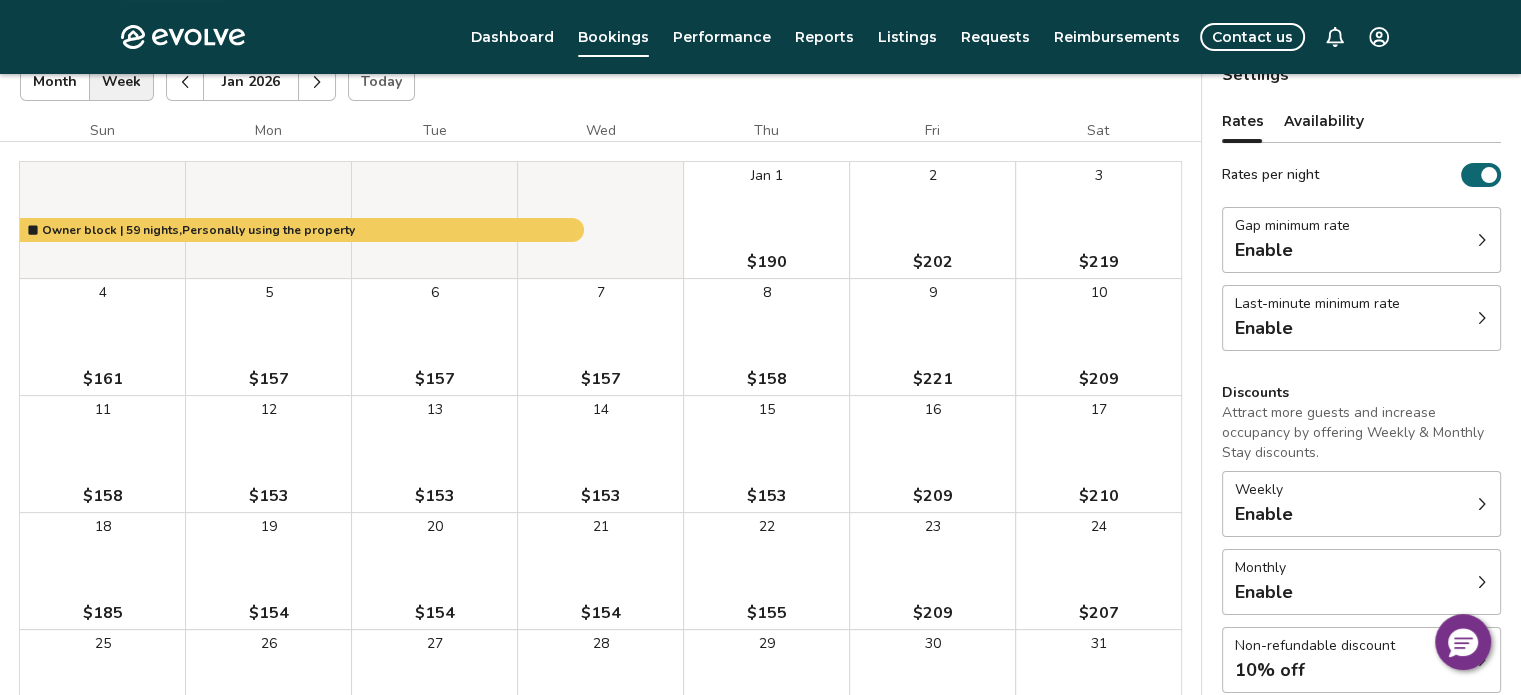click on "[DATE] [CURRENCY]" at bounding box center (766, 220) 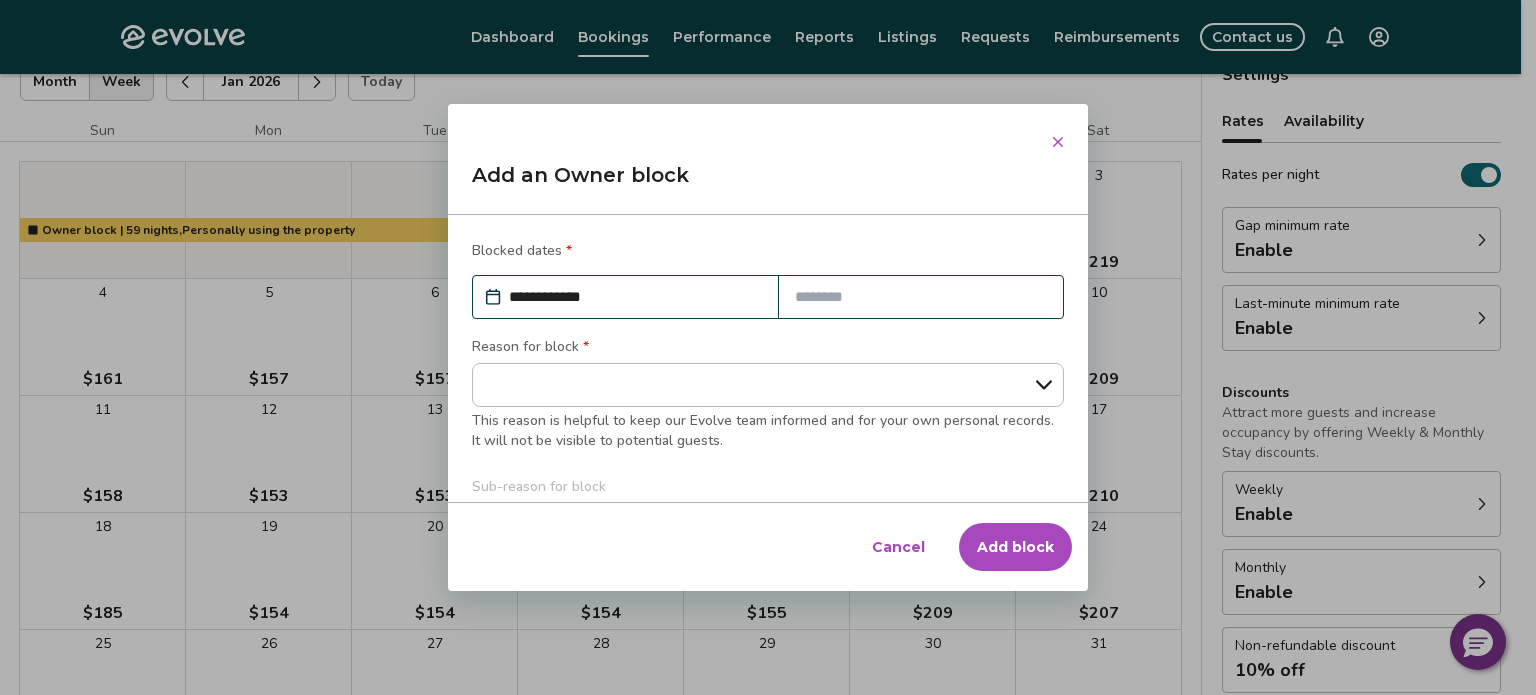 click on "**********" at bounding box center [635, 297] 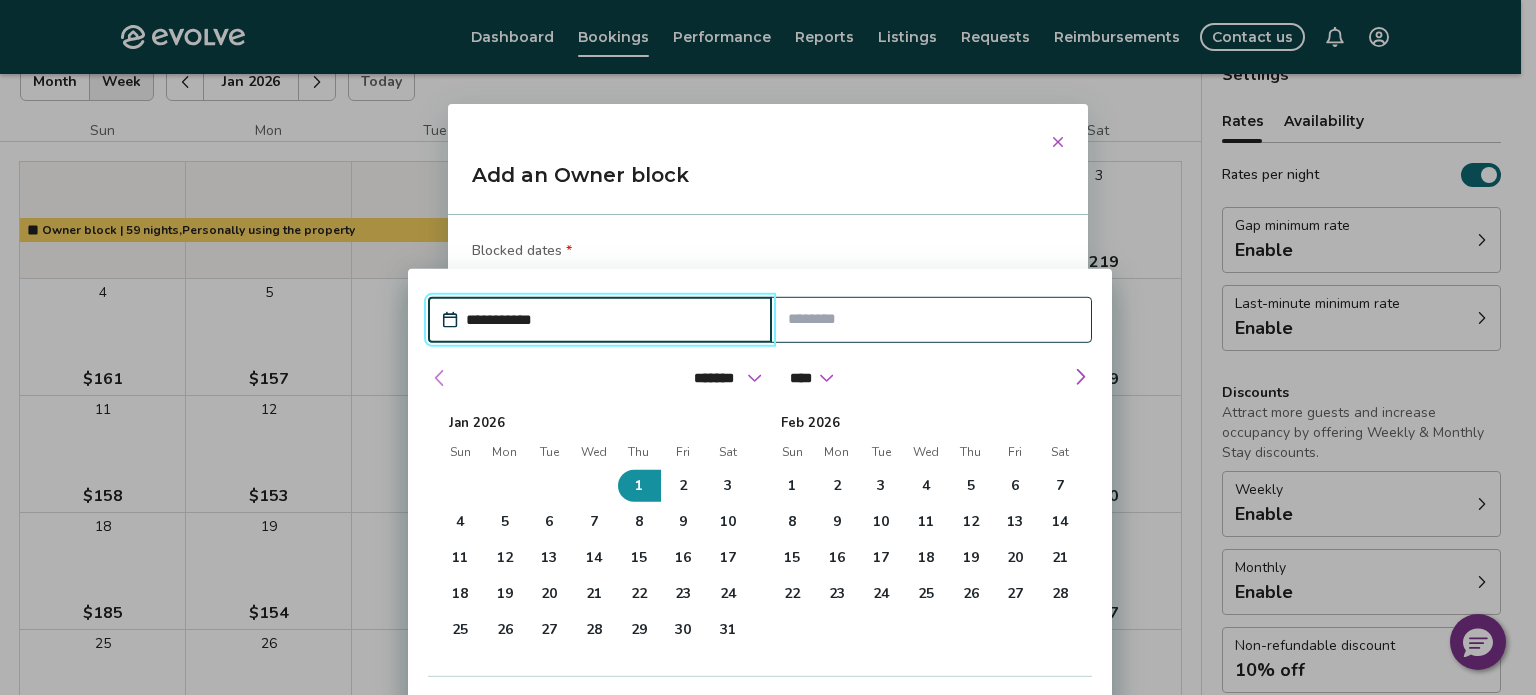 click at bounding box center (440, 378) 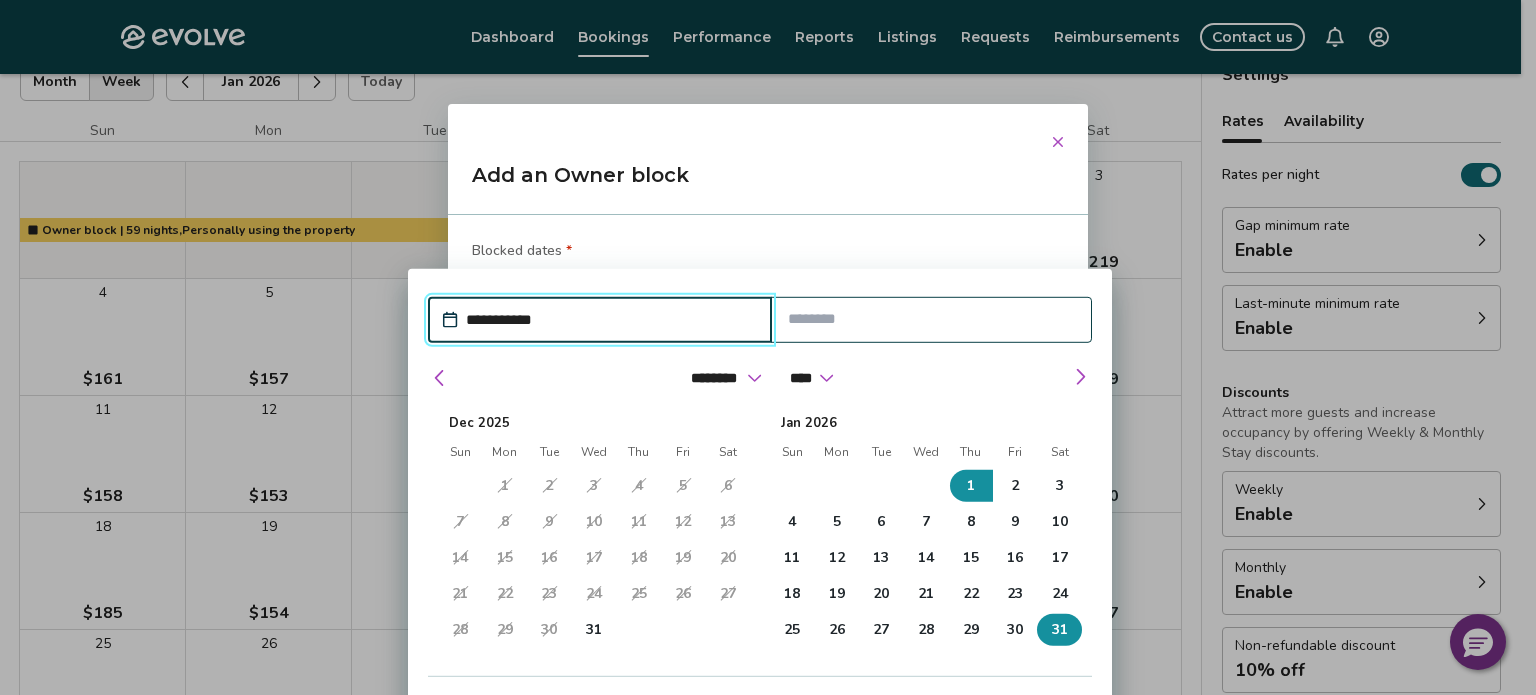 click on "31" at bounding box center [1060, 630] 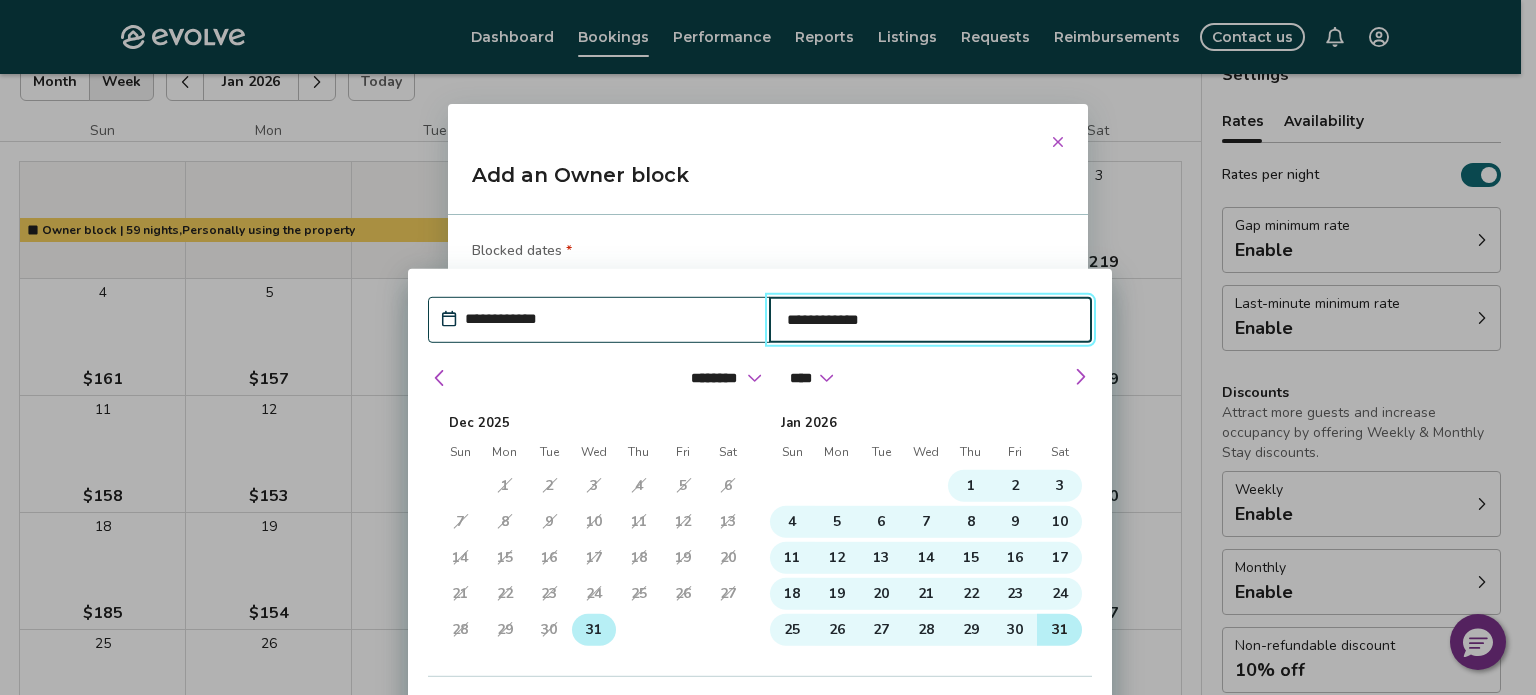 click on "31" at bounding box center (594, 630) 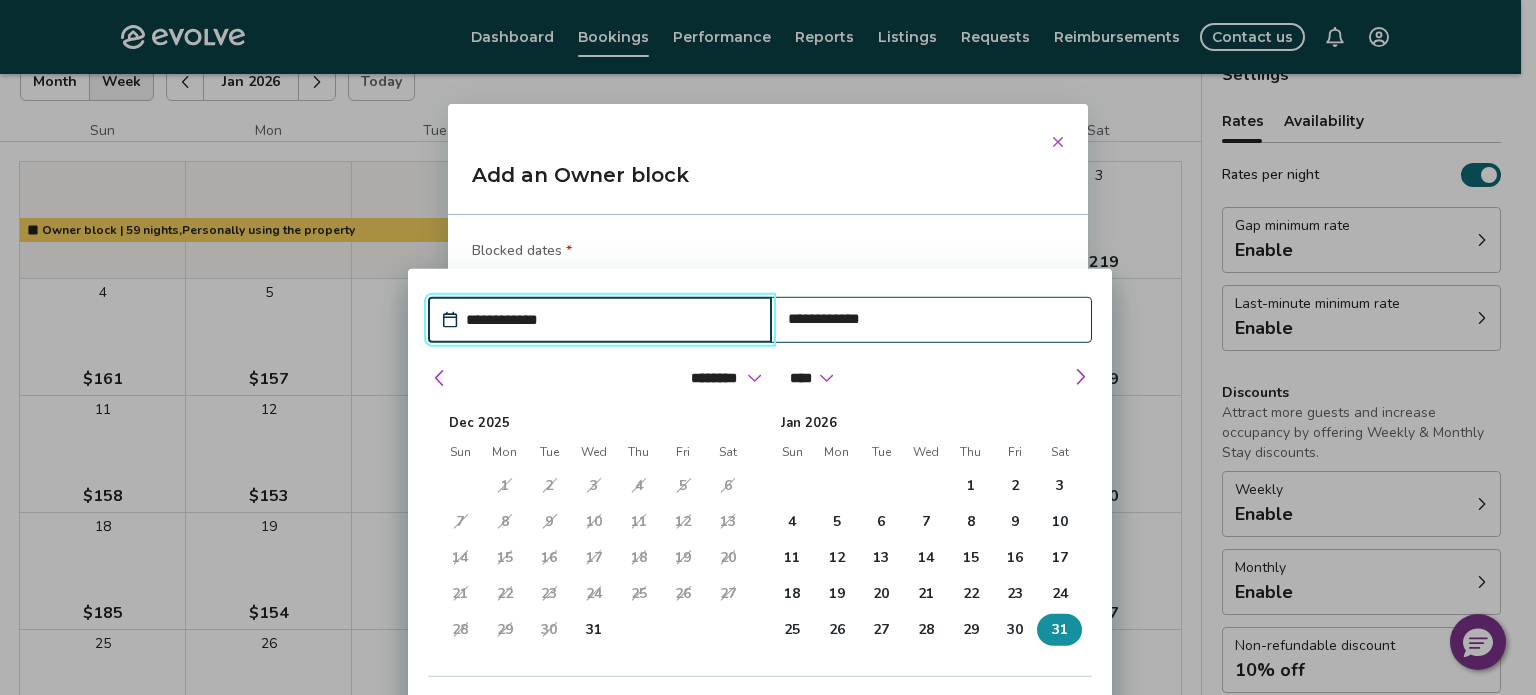 click on "31" at bounding box center (1059, 630) 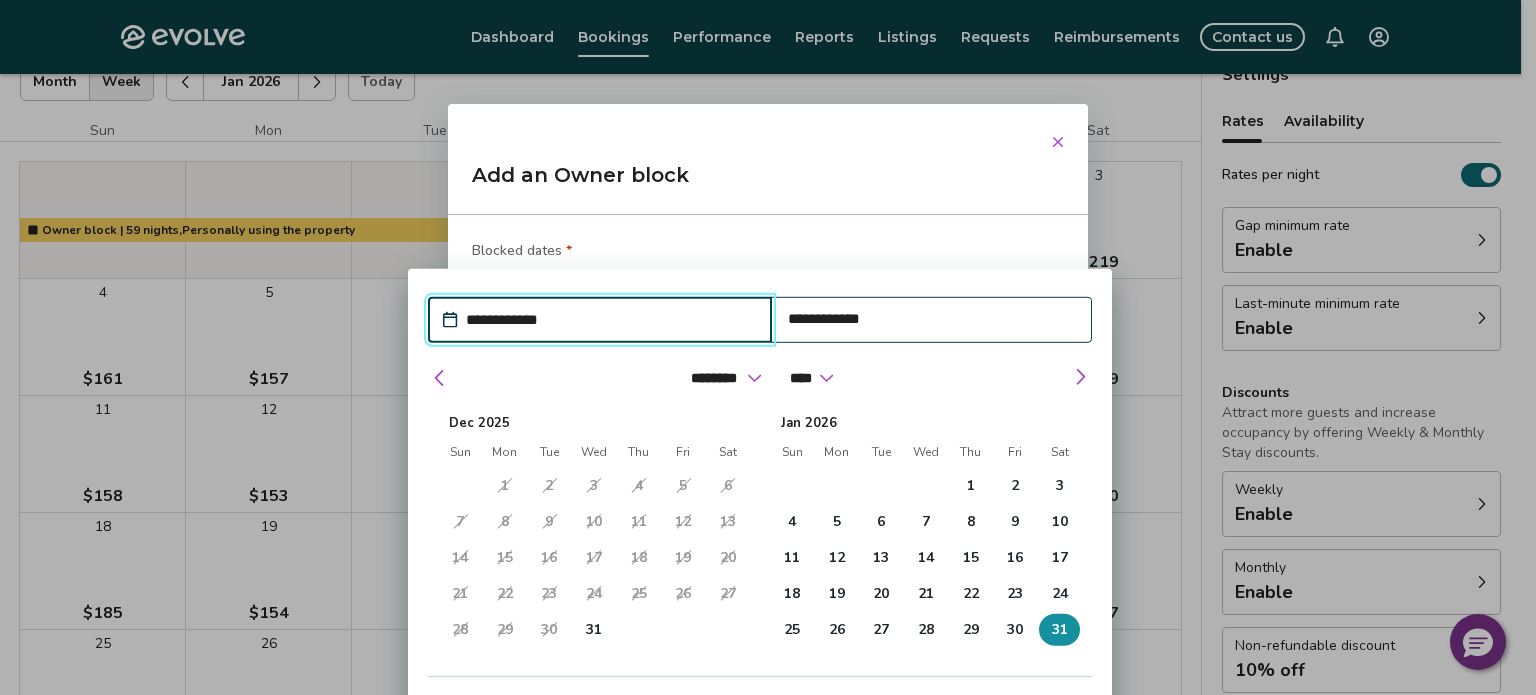 click on "**********" at bounding box center (610, 320) 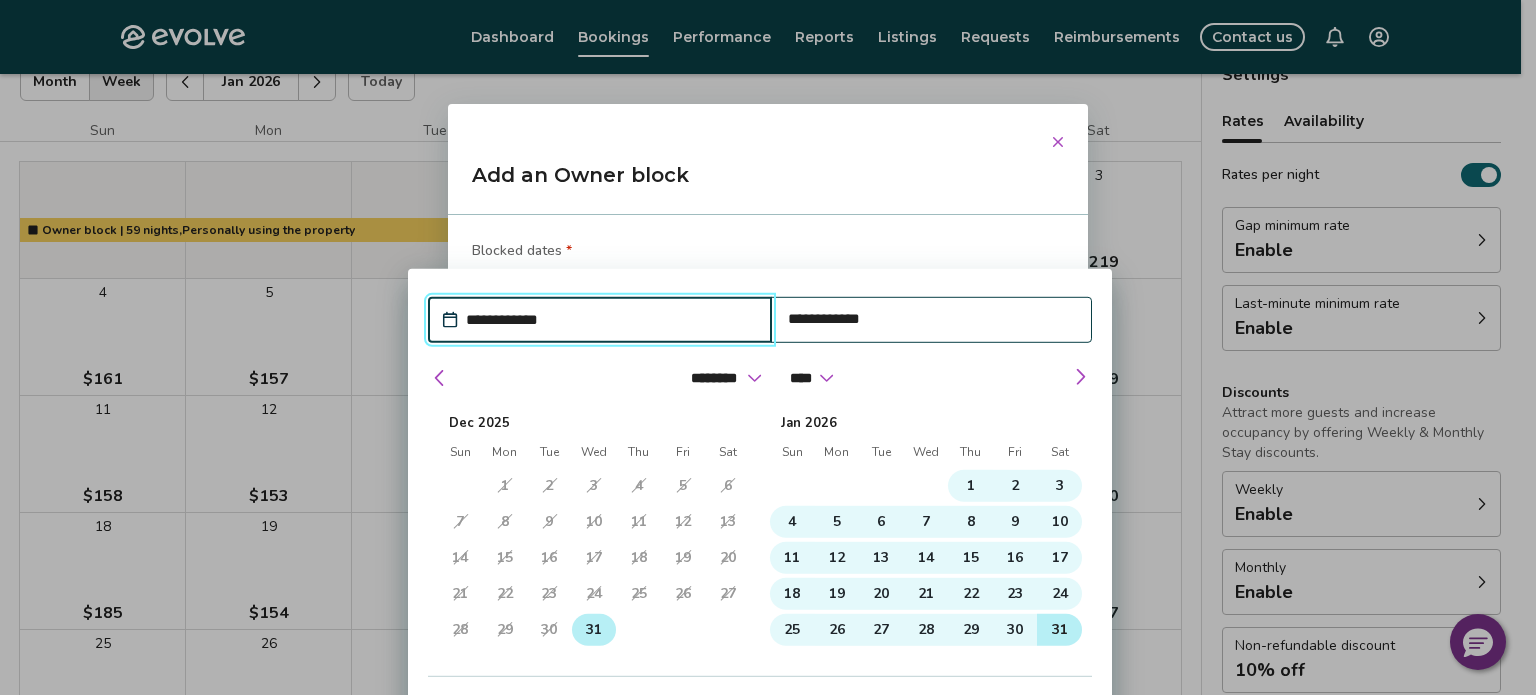 click on "31" at bounding box center (594, 630) 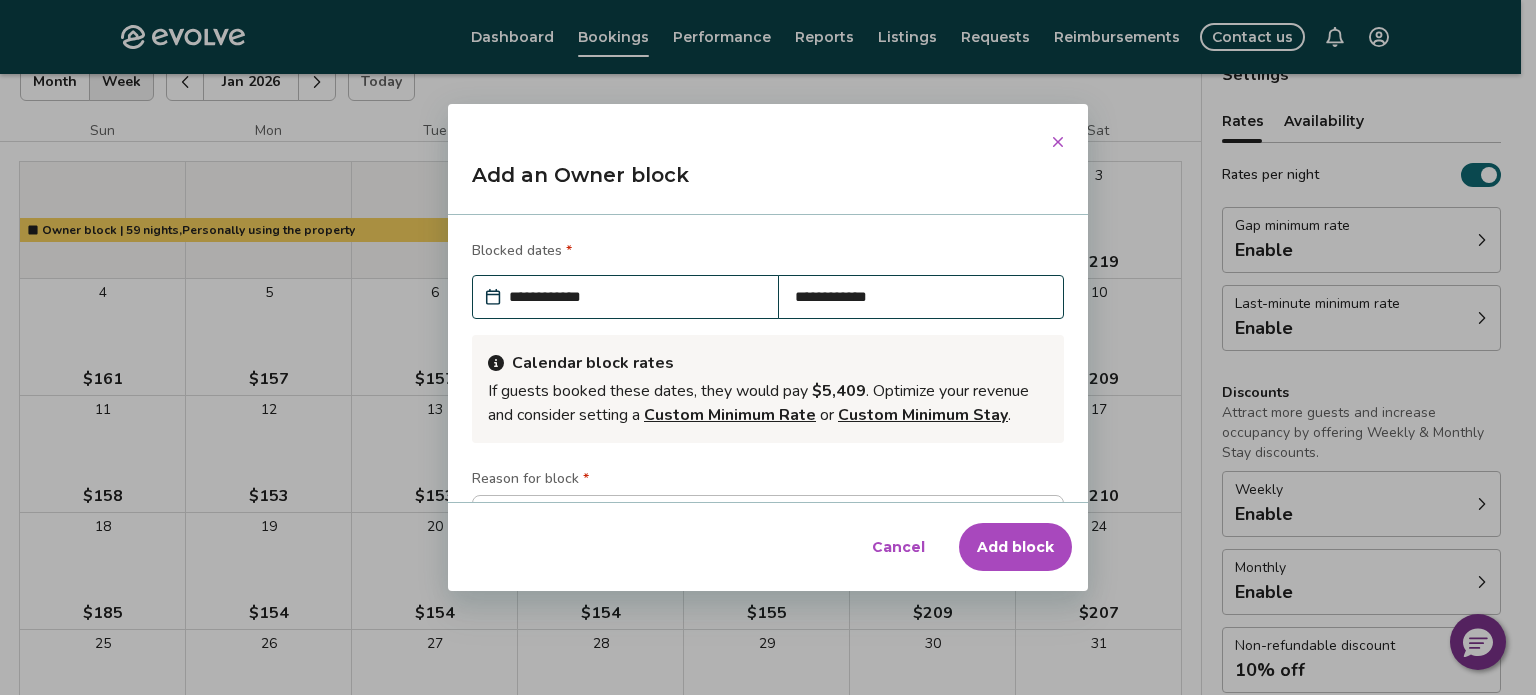 click on "Add an Owner block" at bounding box center (768, 183) 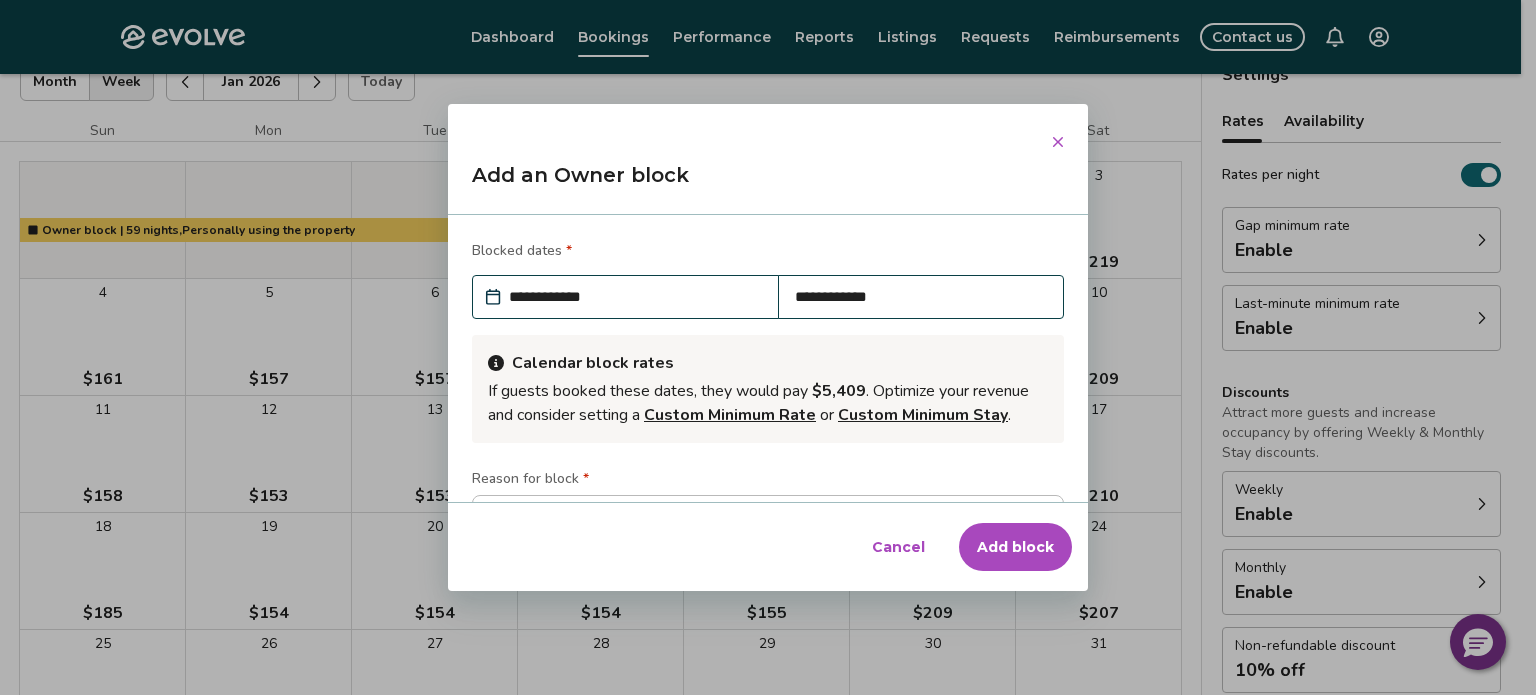 click on "Add block" at bounding box center [1015, 547] 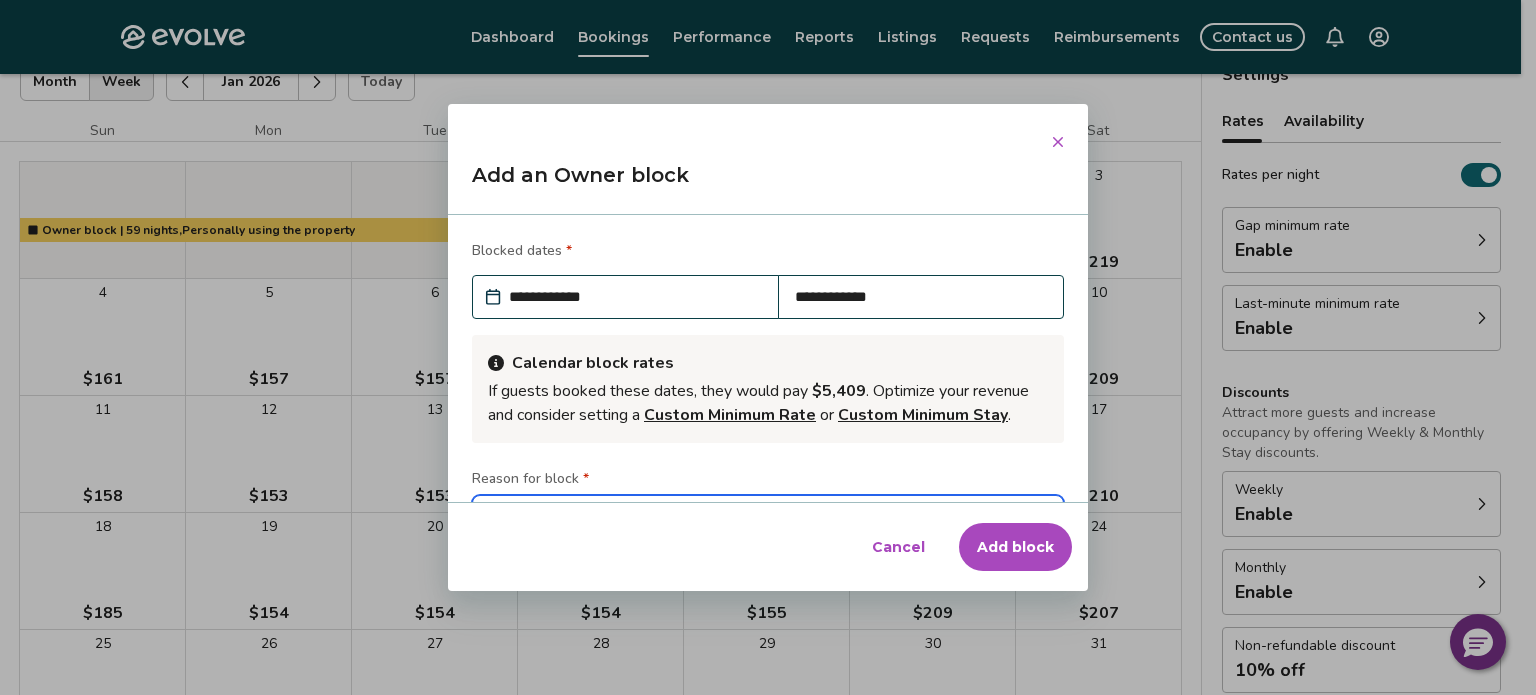 type on "*" 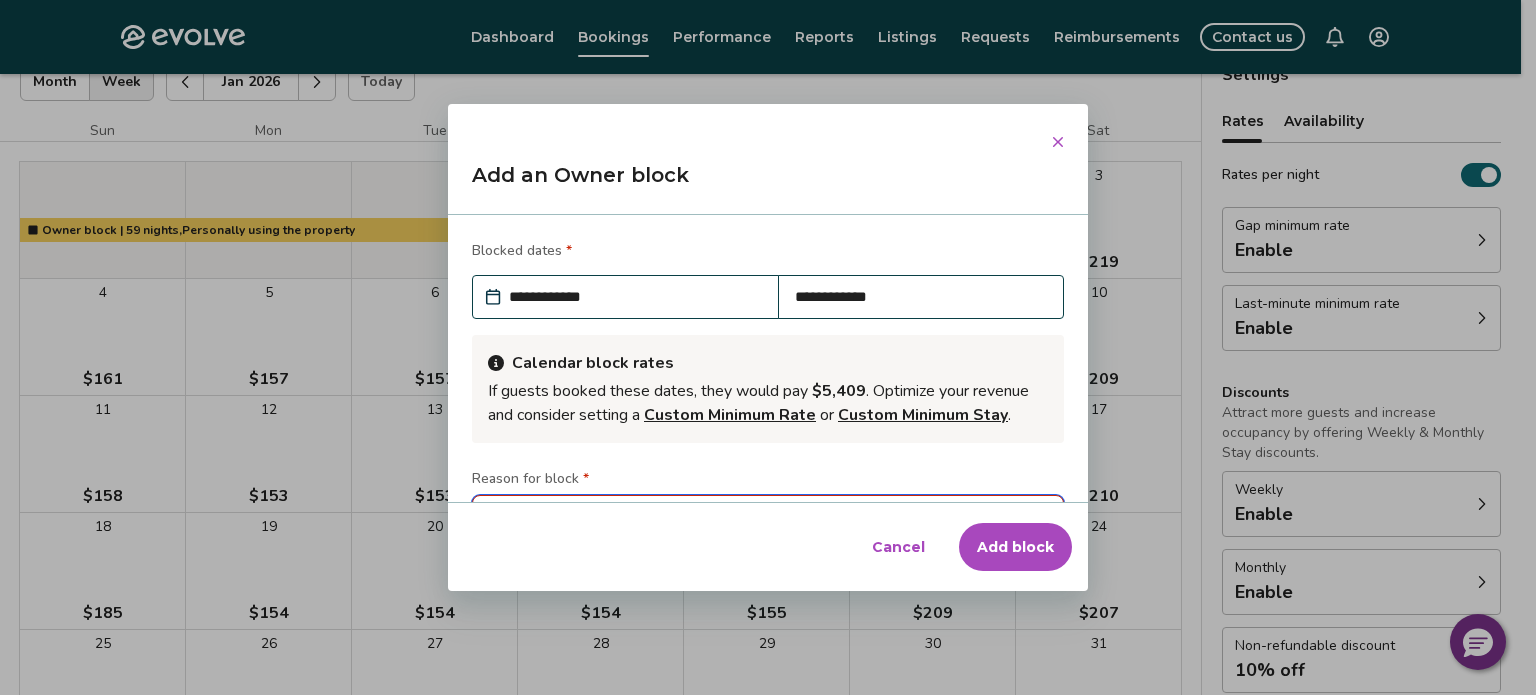 scroll, scrollTop: 181, scrollLeft: 0, axis: vertical 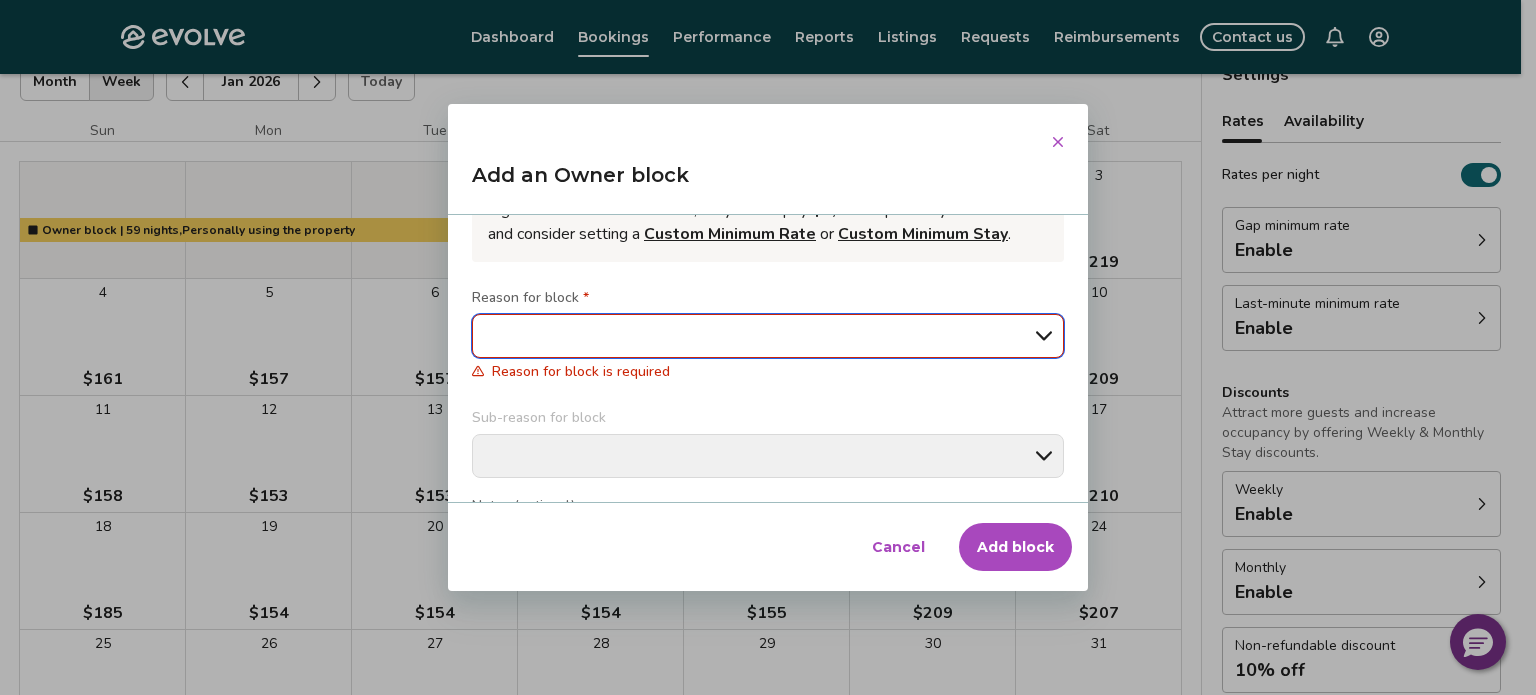 click on "**********" at bounding box center (768, 336) 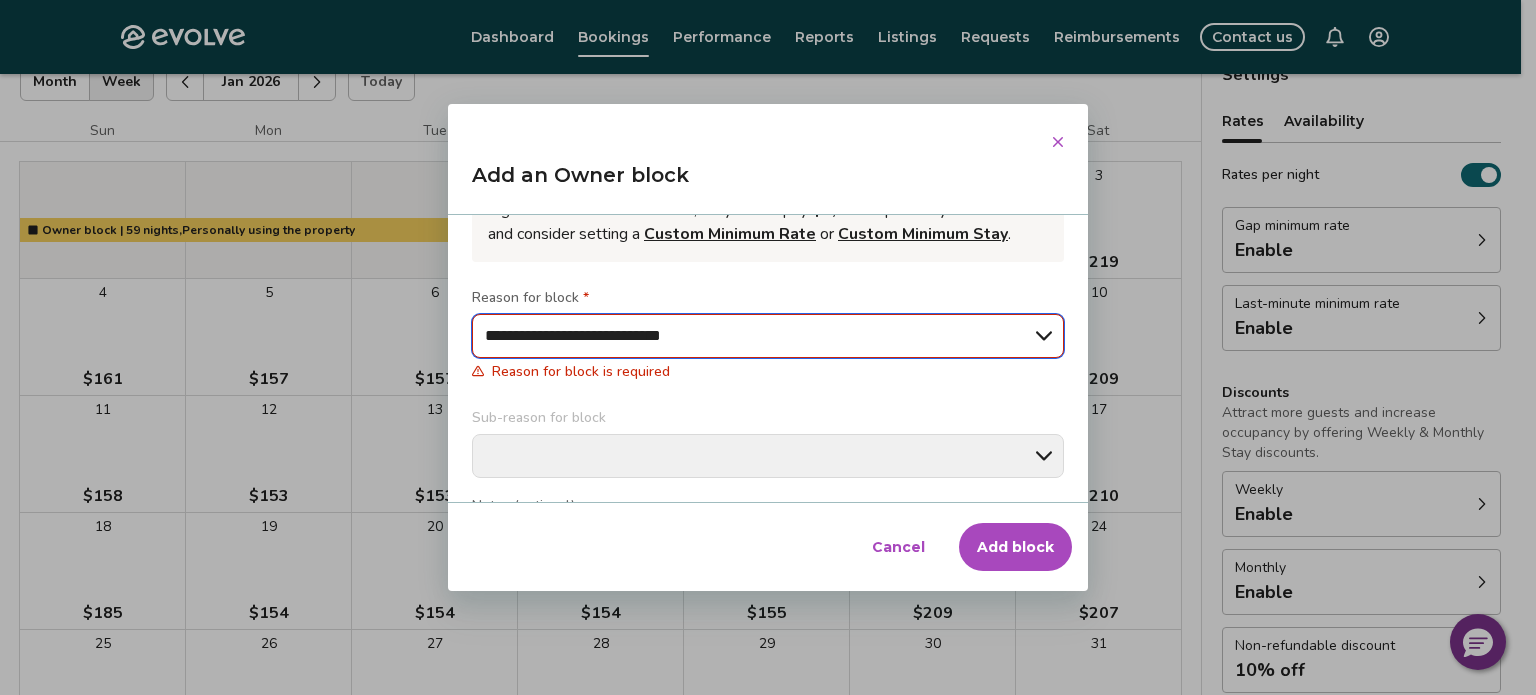 click on "**********" at bounding box center (768, 336) 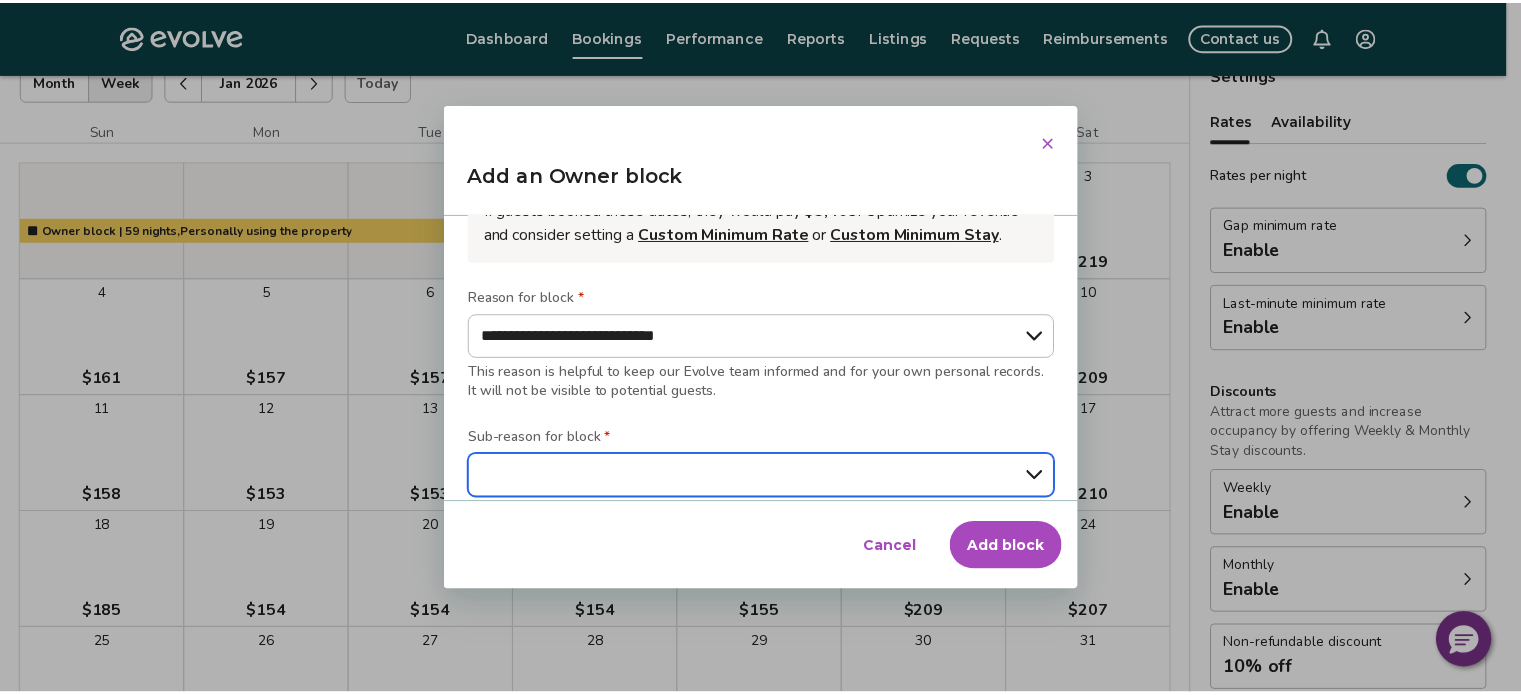 scroll, scrollTop: 200, scrollLeft: 0, axis: vertical 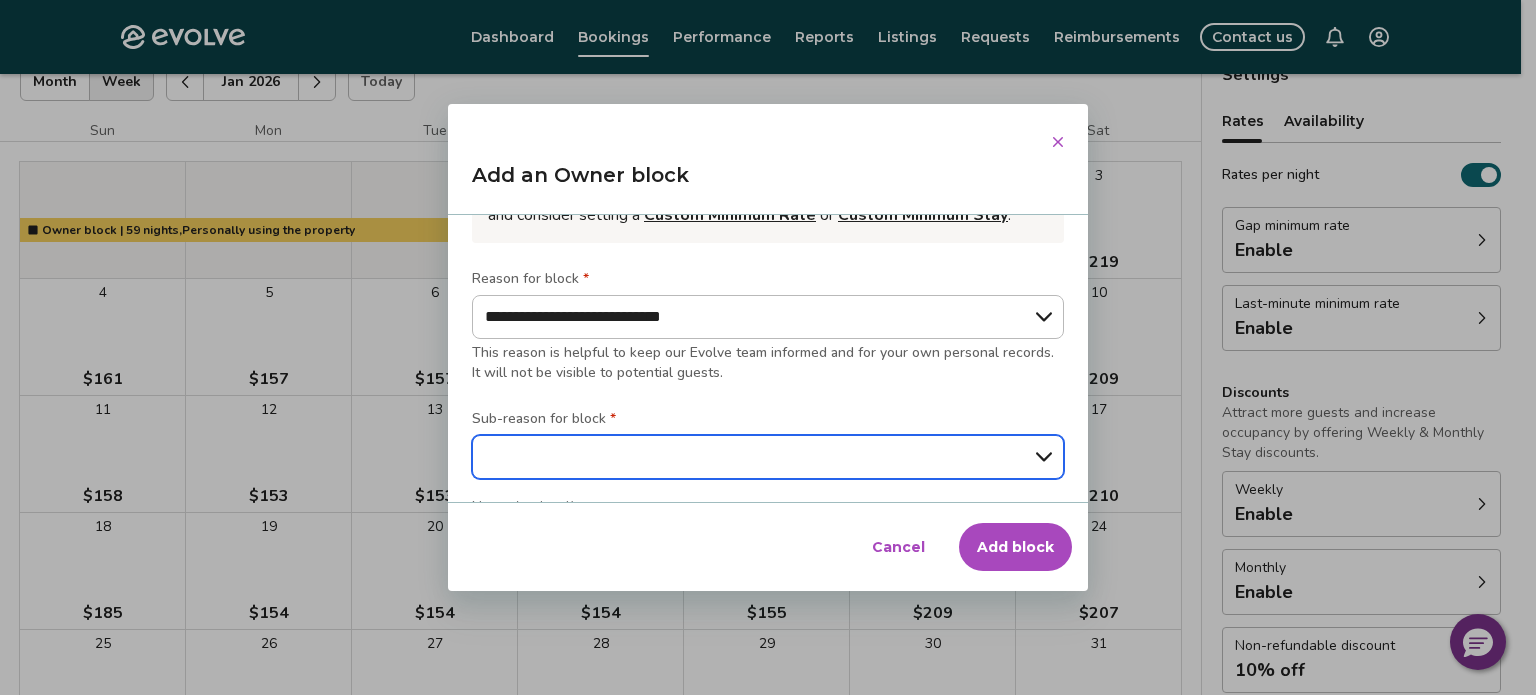click on "**********" at bounding box center [768, 457] 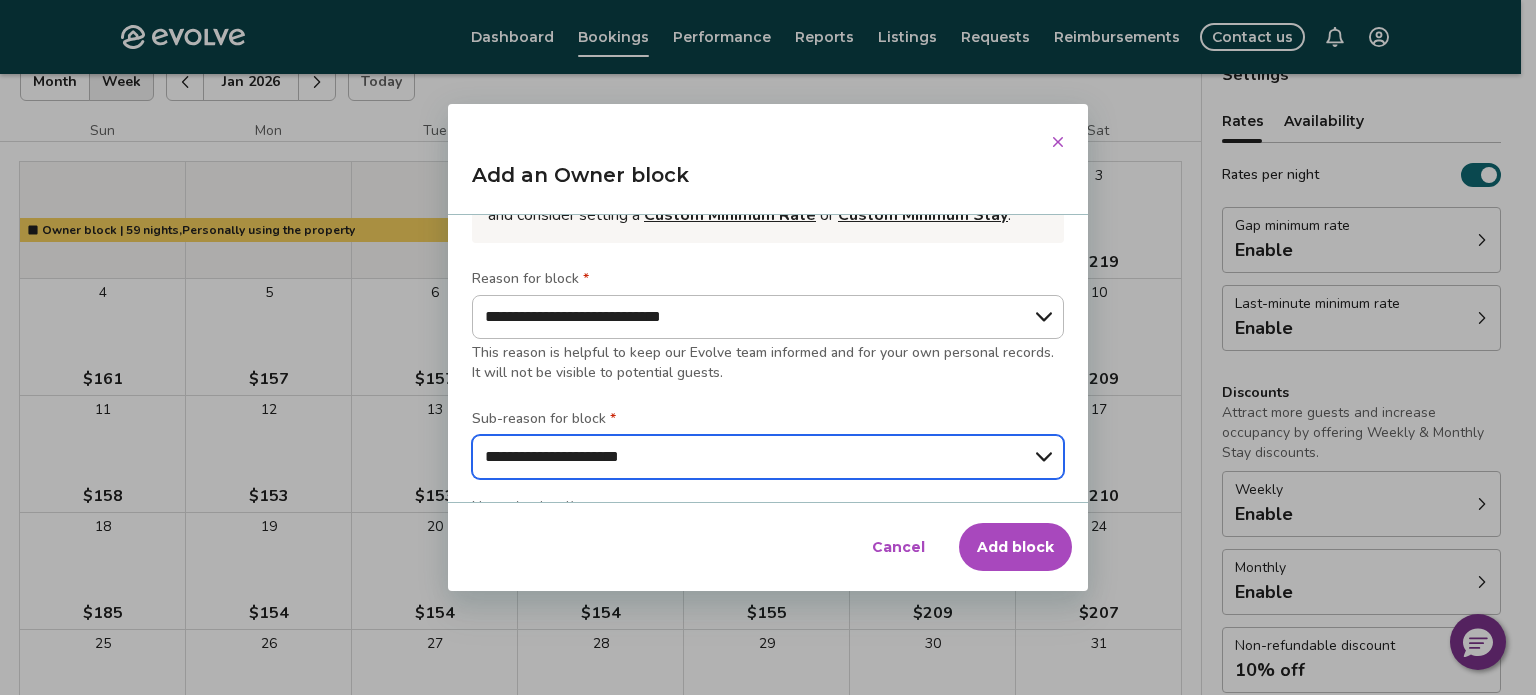 click on "**********" at bounding box center [768, 457] 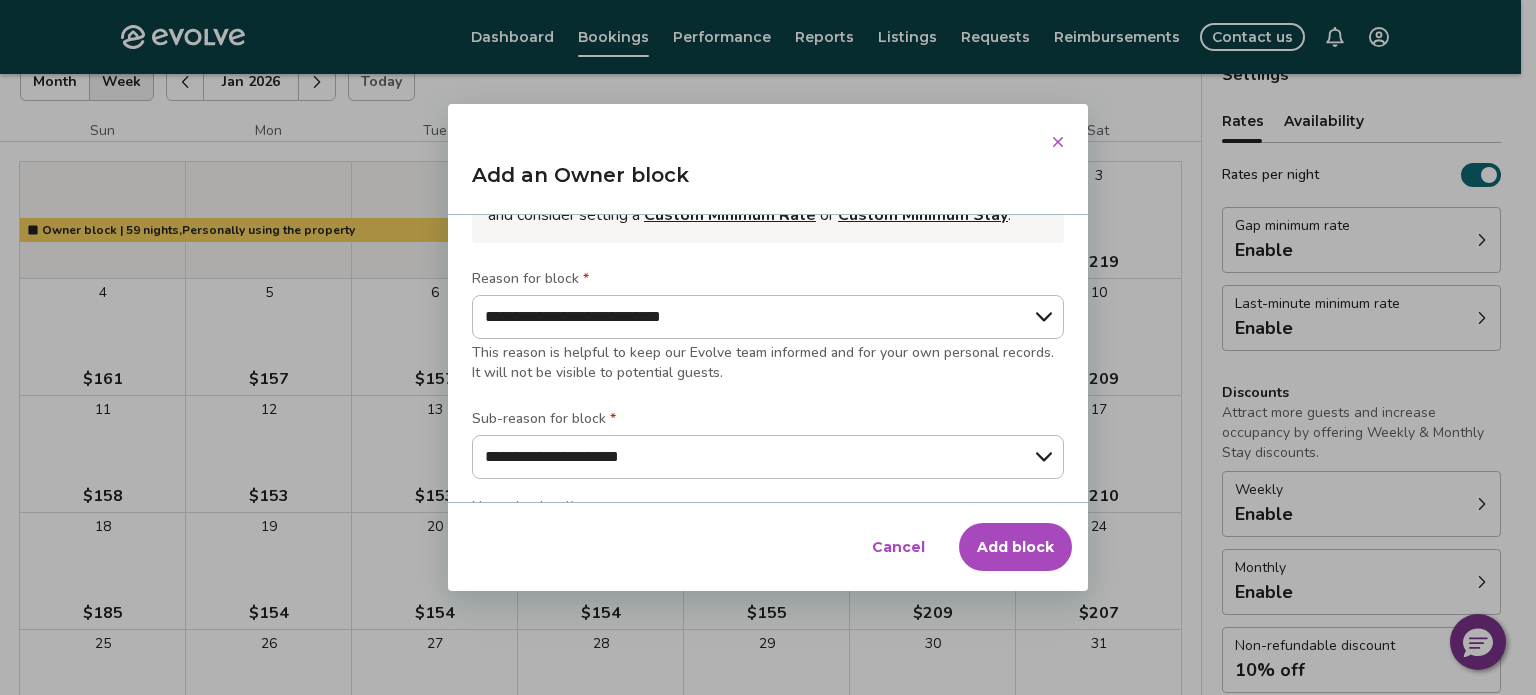 click on "Add block" at bounding box center [1015, 547] 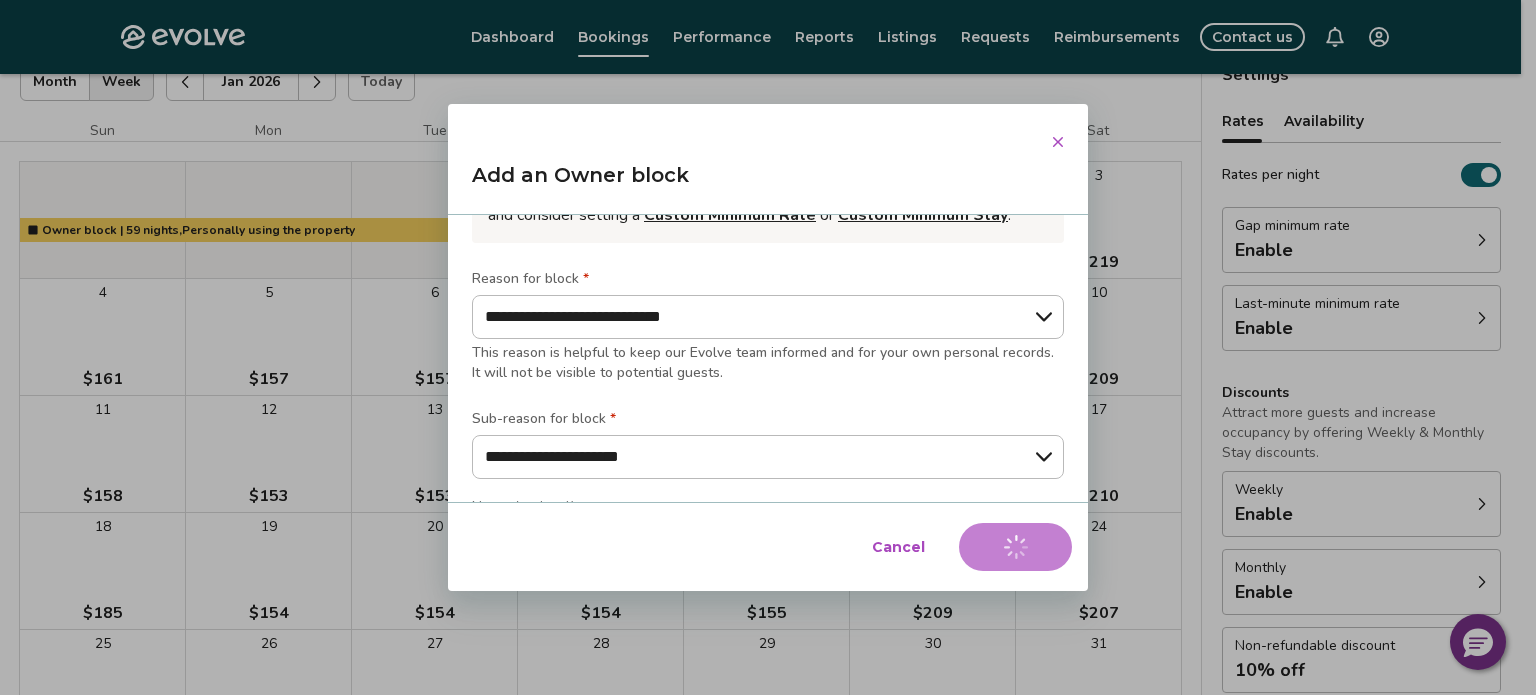 type on "*" 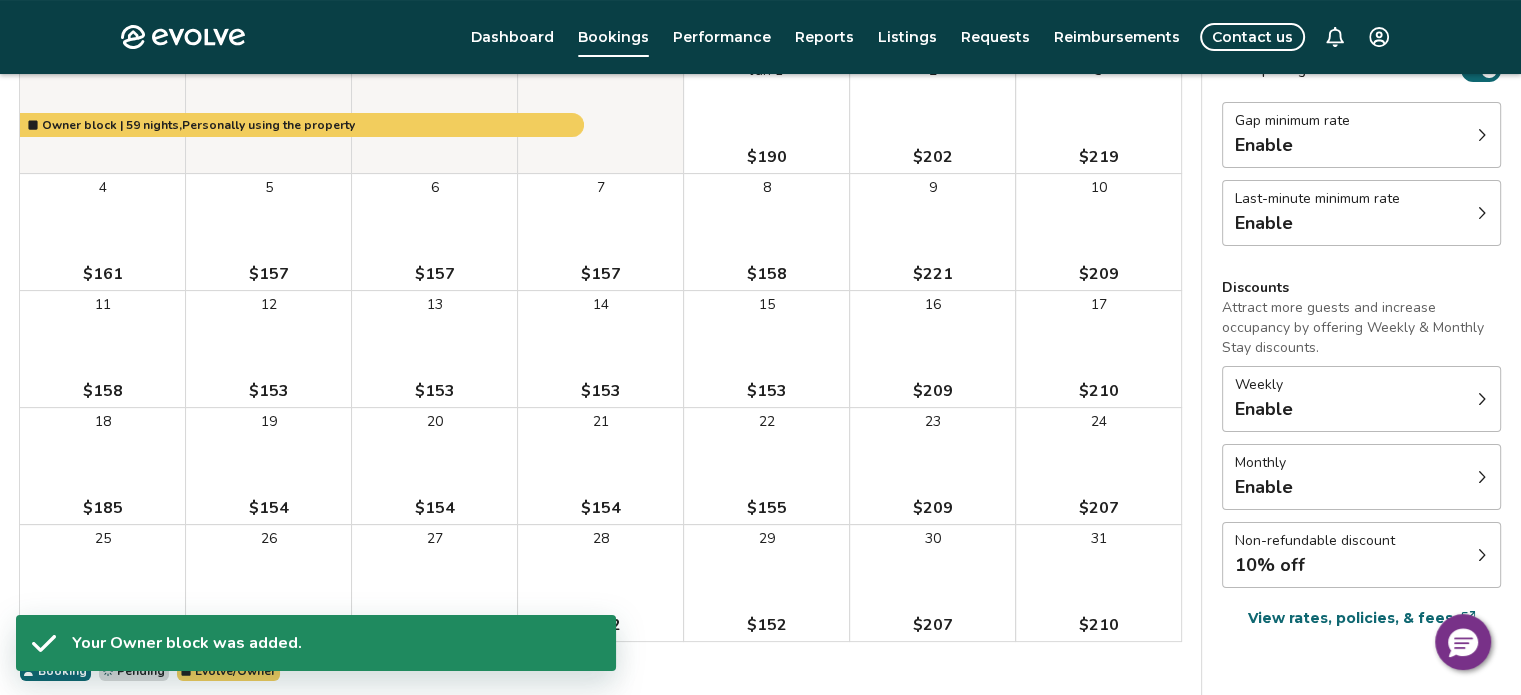 scroll, scrollTop: 0, scrollLeft: 0, axis: both 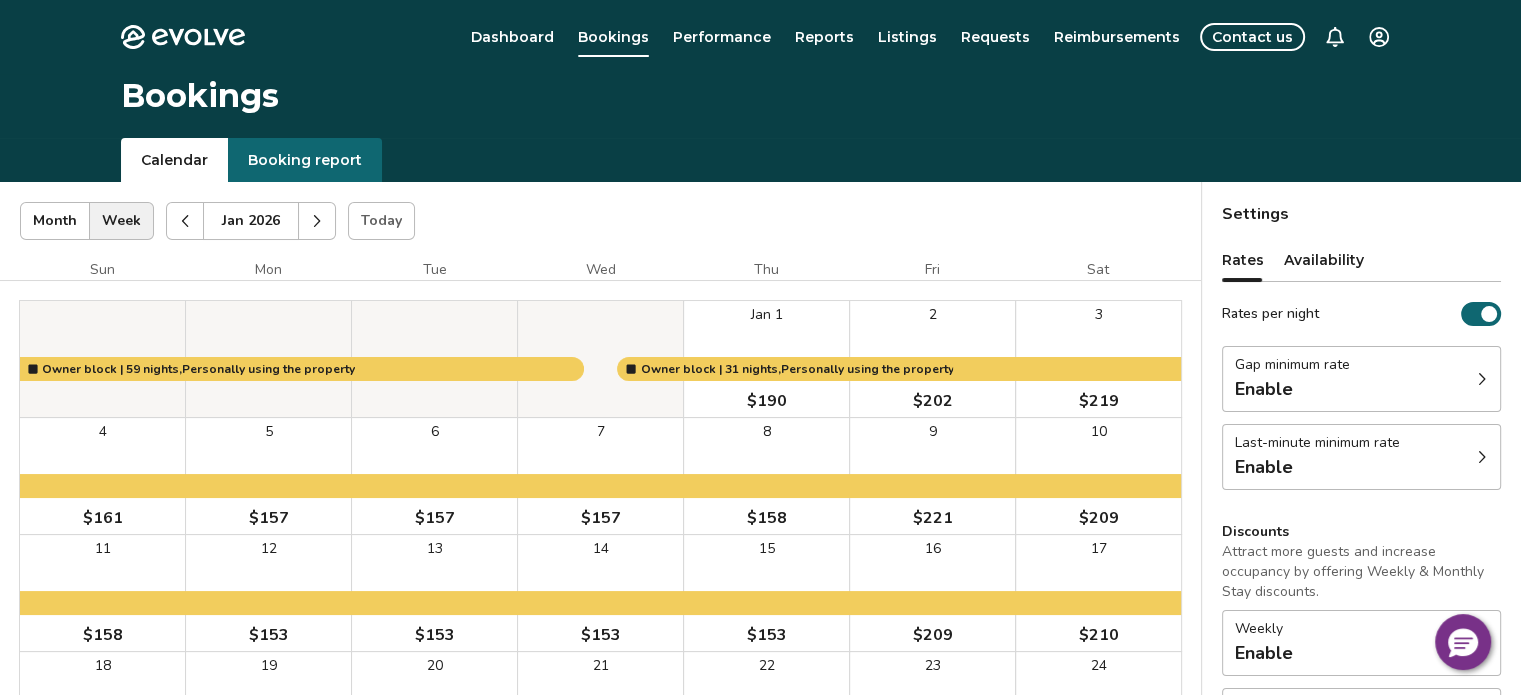 click on "Booking report" at bounding box center (305, 160) 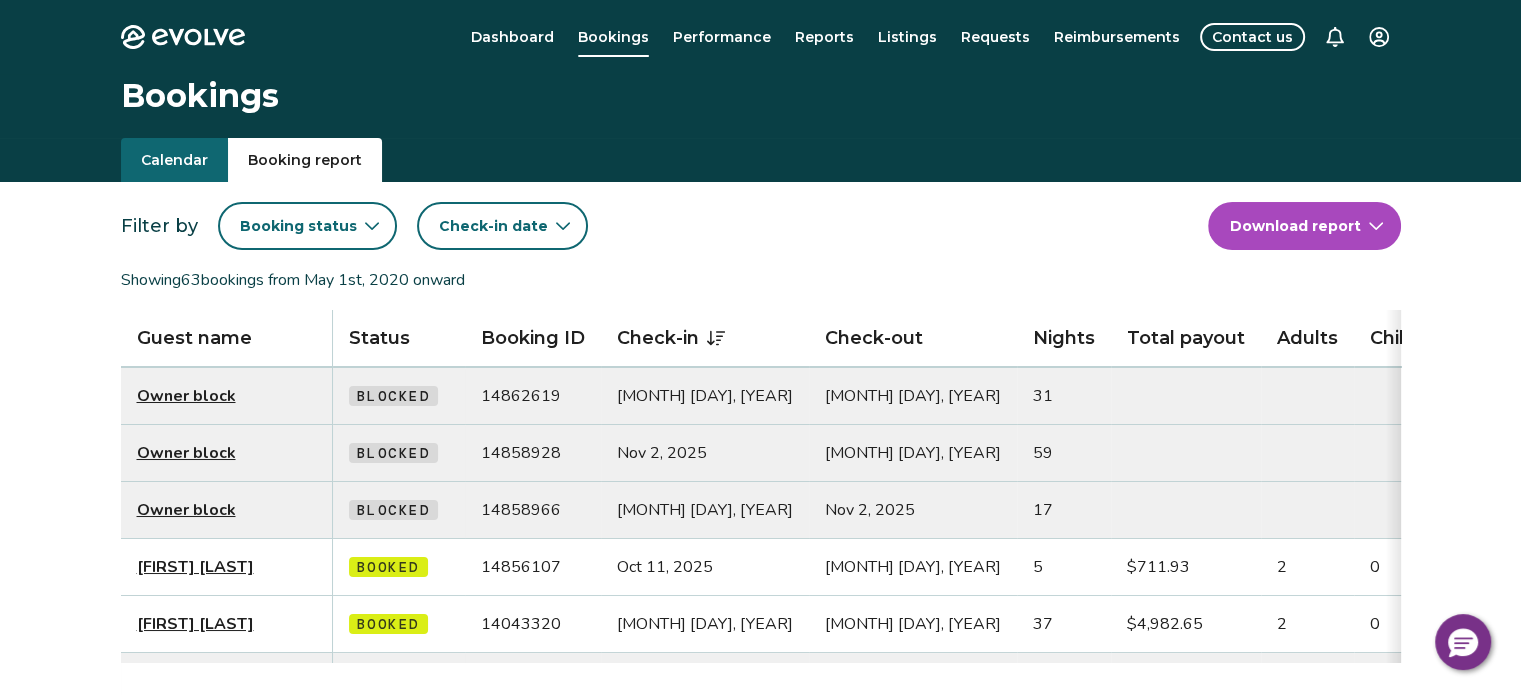 scroll, scrollTop: 100, scrollLeft: 0, axis: vertical 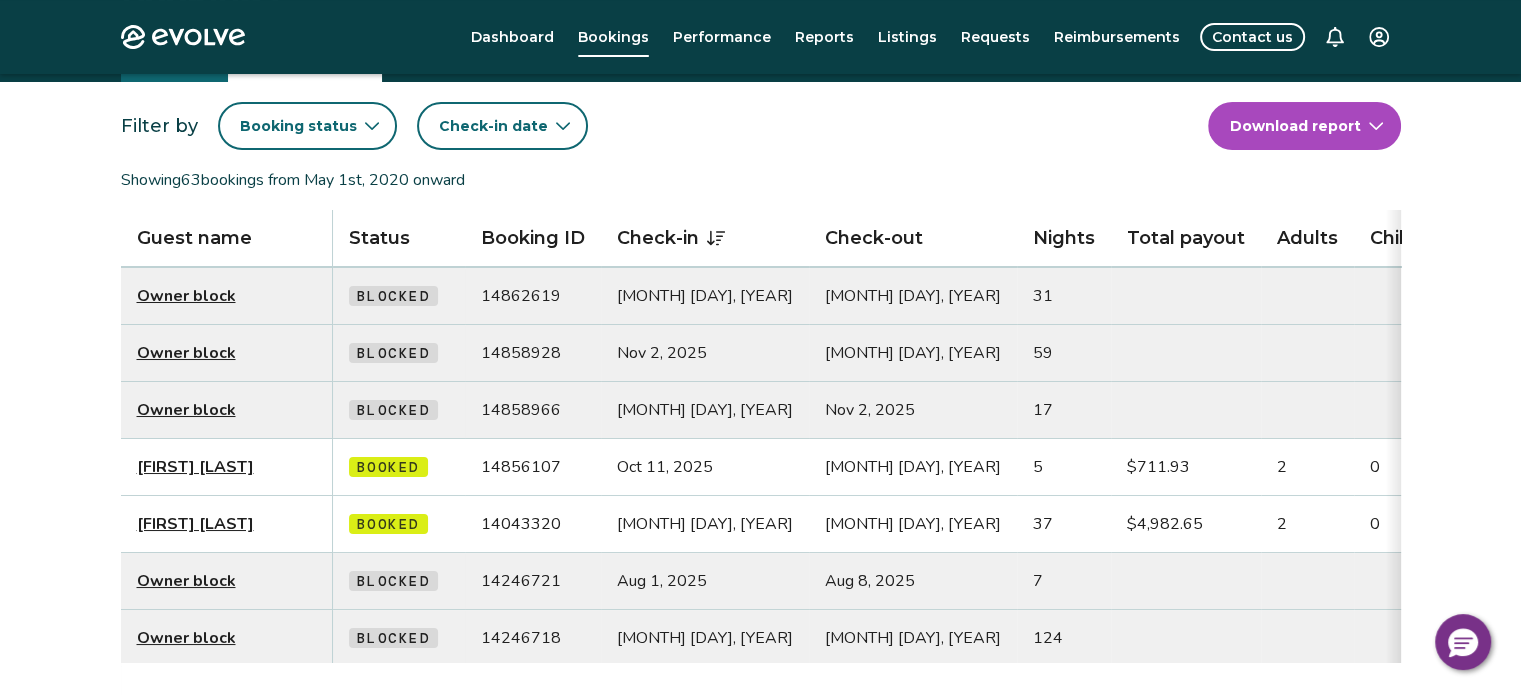click on "[FIRST] [LAST]" at bounding box center (195, 524) 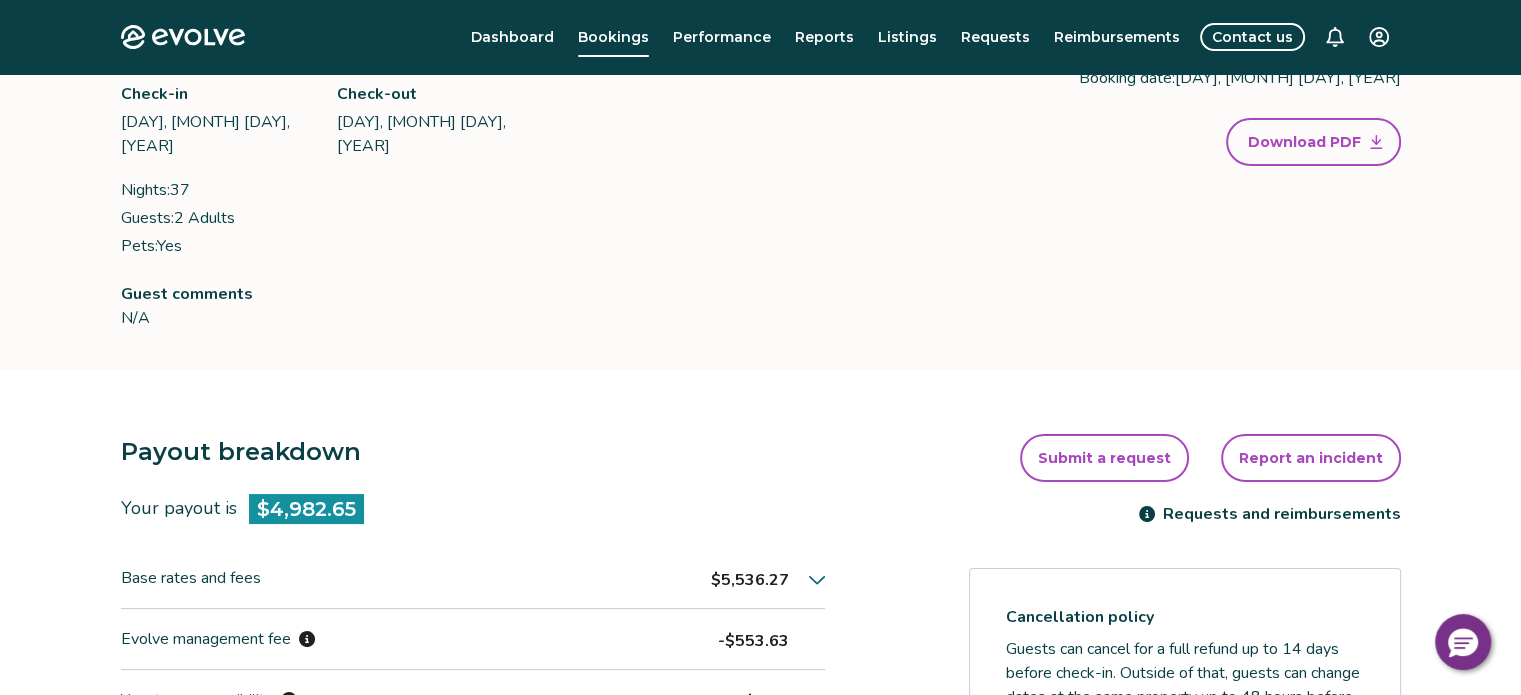 scroll, scrollTop: 0, scrollLeft: 0, axis: both 